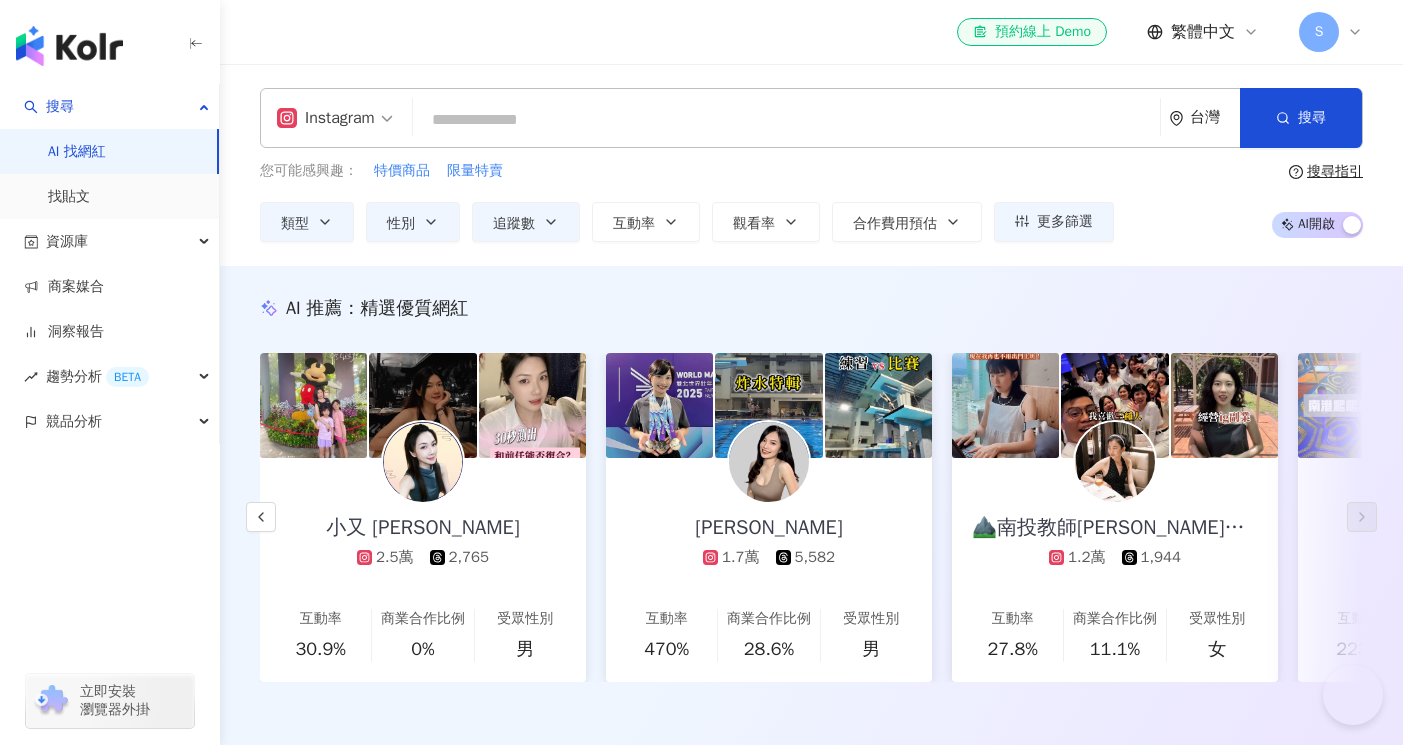 scroll, scrollTop: 29906, scrollLeft: 0, axis: vertical 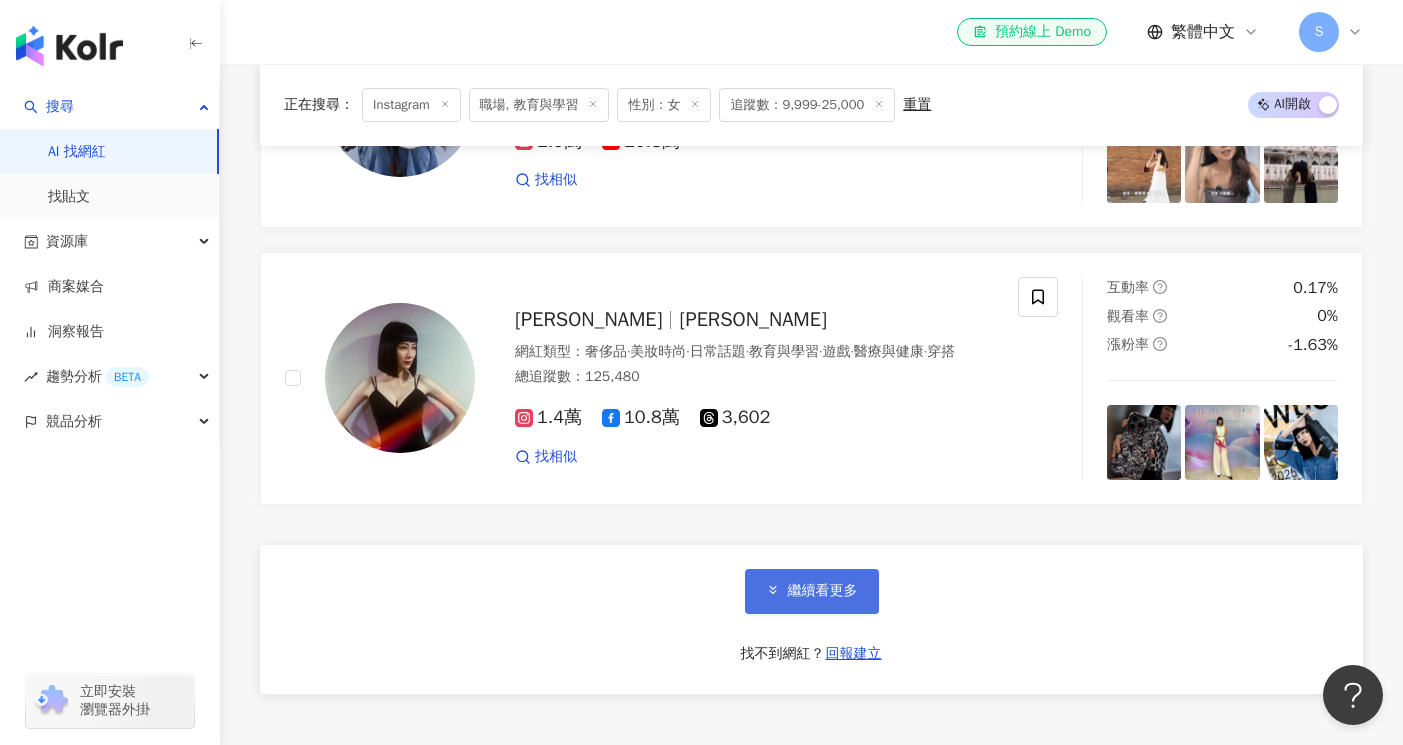 click on "繼續看更多" at bounding box center [823, 591] 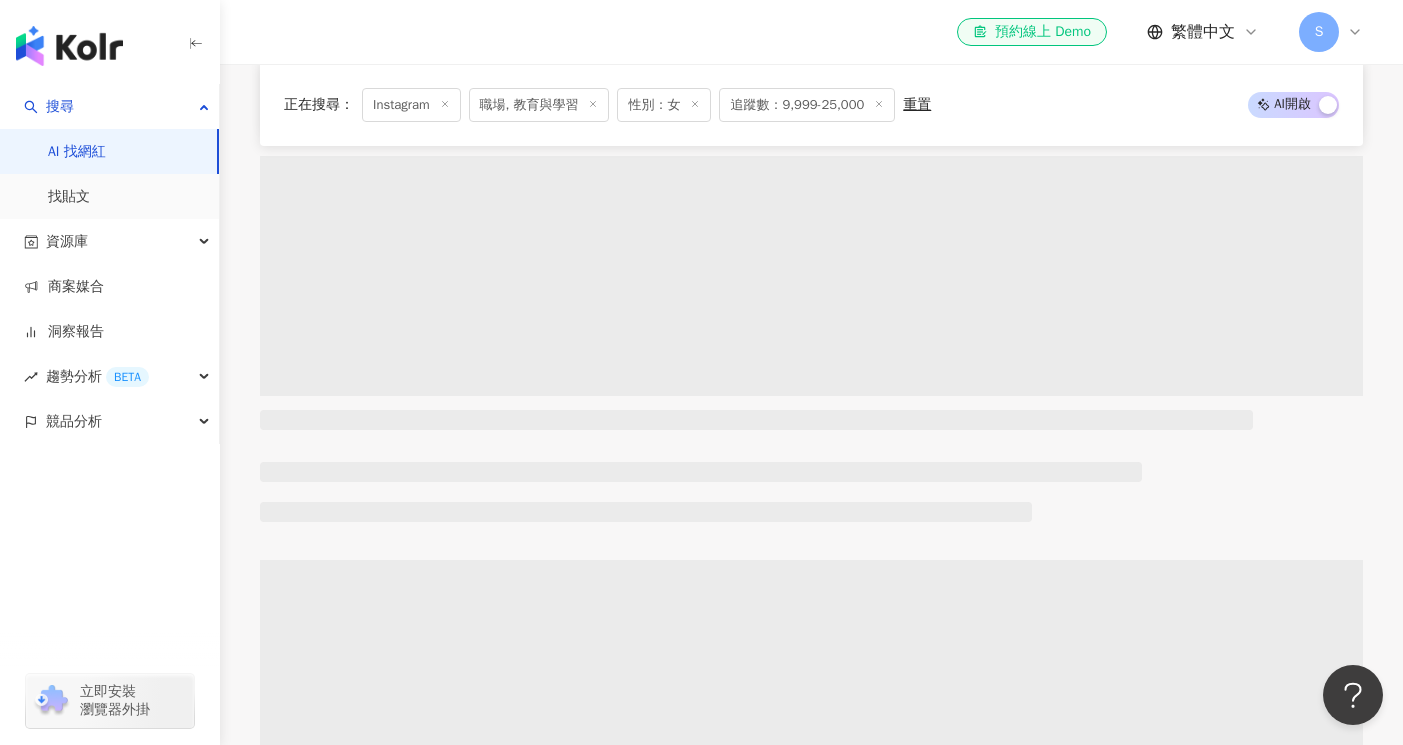 scroll, scrollTop: 30717, scrollLeft: 0, axis: vertical 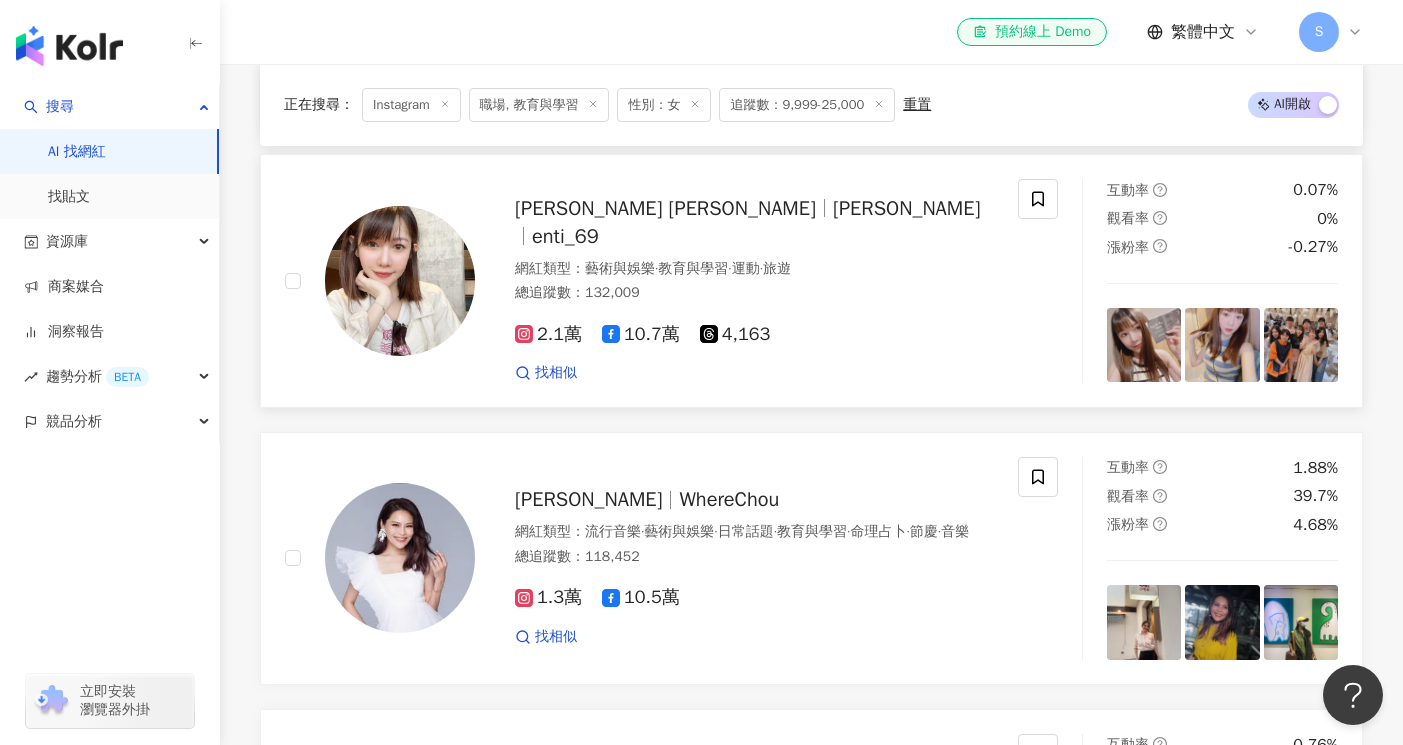 click on "2.1萬 10.7萬 4,163 找相似" at bounding box center (754, 345) 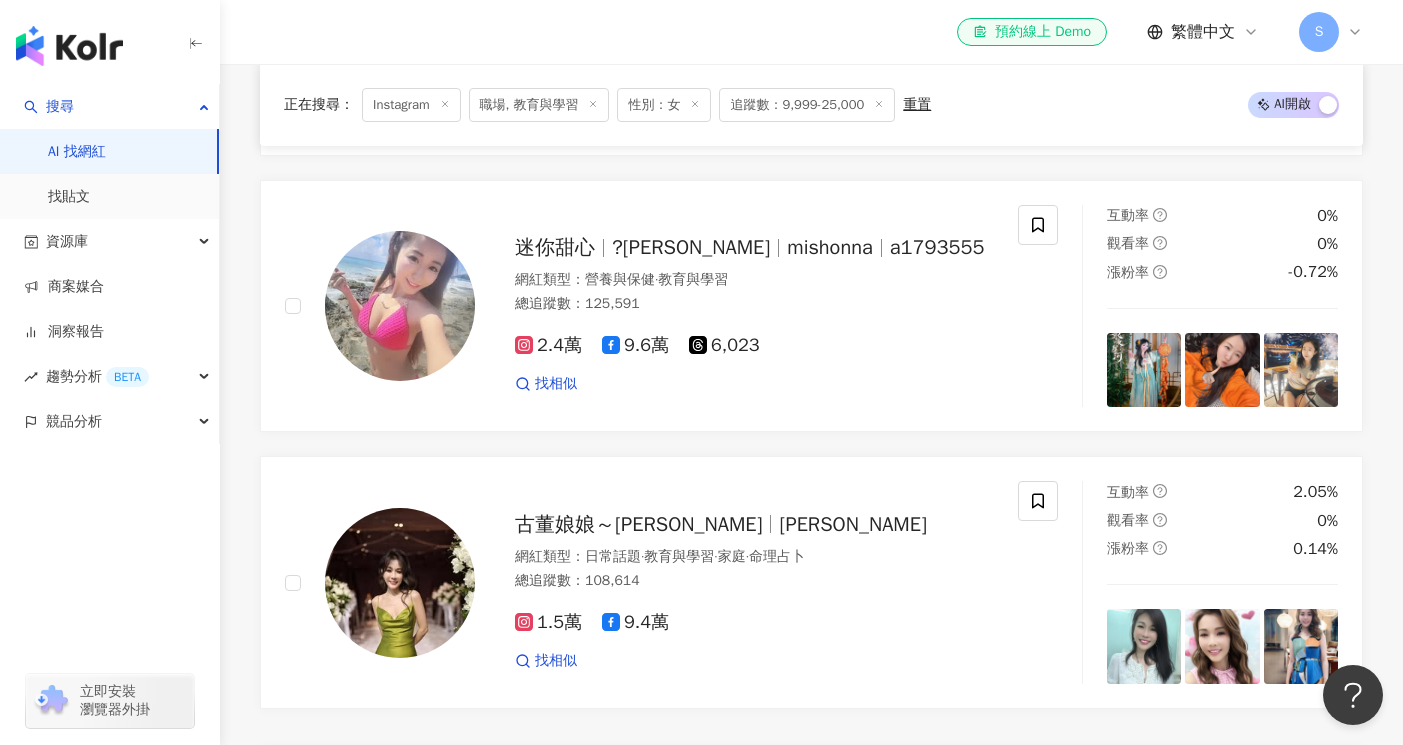 scroll, scrollTop: 33457, scrollLeft: 0, axis: vertical 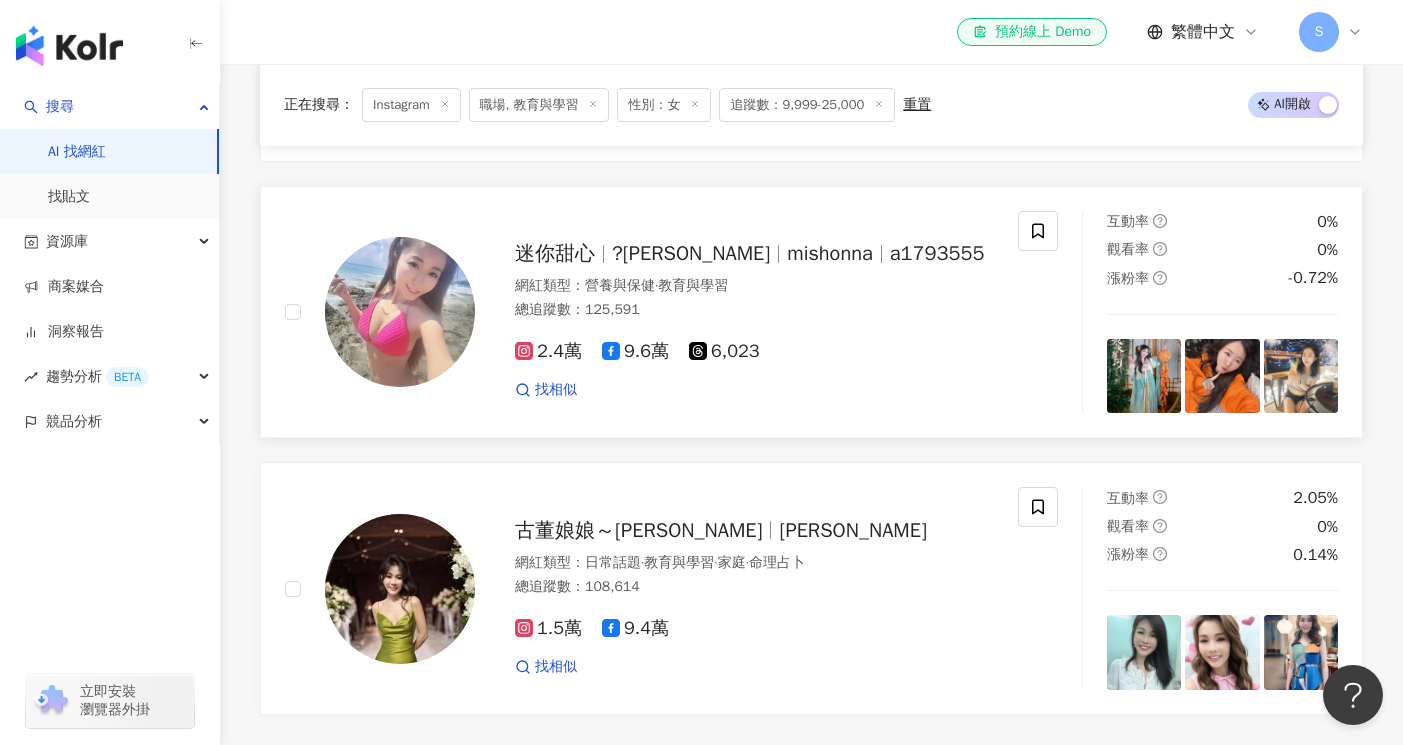 click on "迷你甜心 ?米兒 mishonna a1793555 網紅類型 ： 營養與保健  ·  教育與學習 總追蹤數 ： 125,591 2.4萬 9.6萬 6,023 找相似" at bounding box center (651, 312) 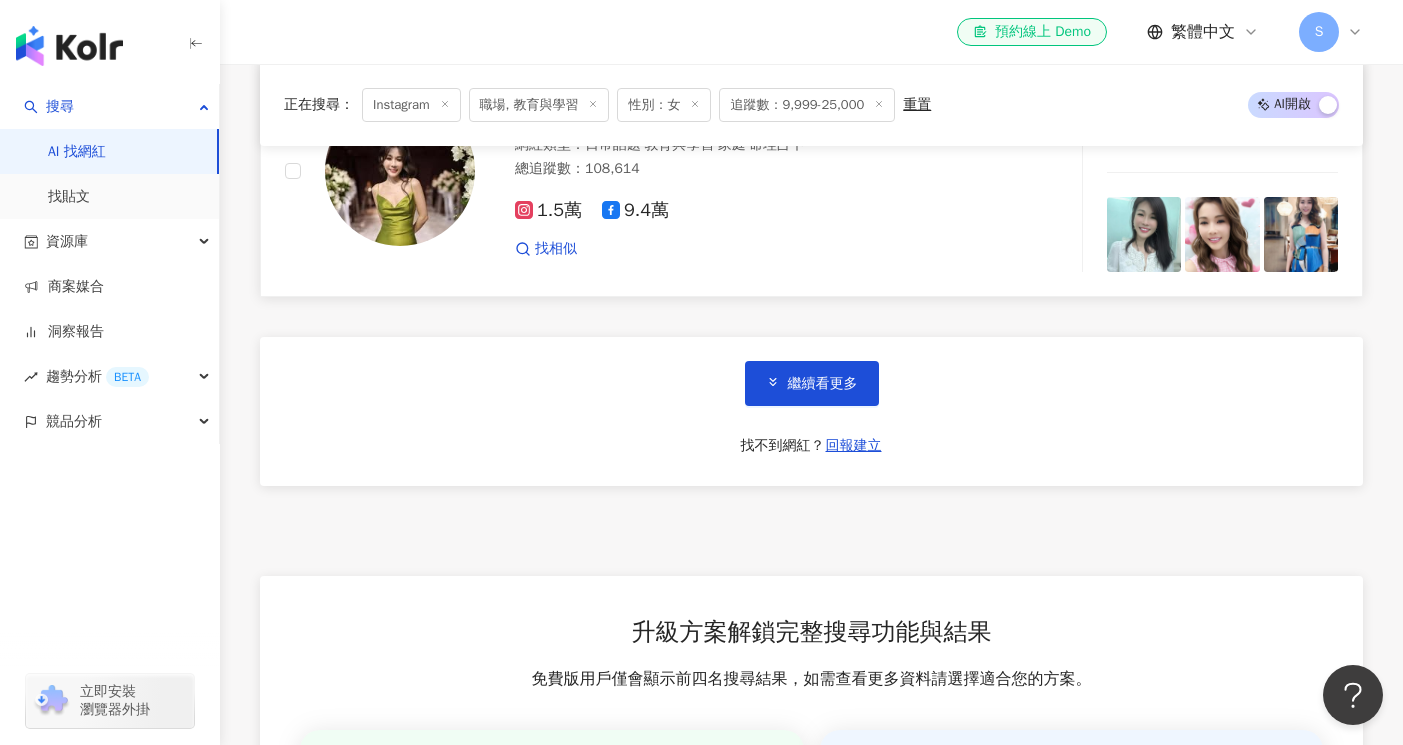 scroll, scrollTop: 33898, scrollLeft: 0, axis: vertical 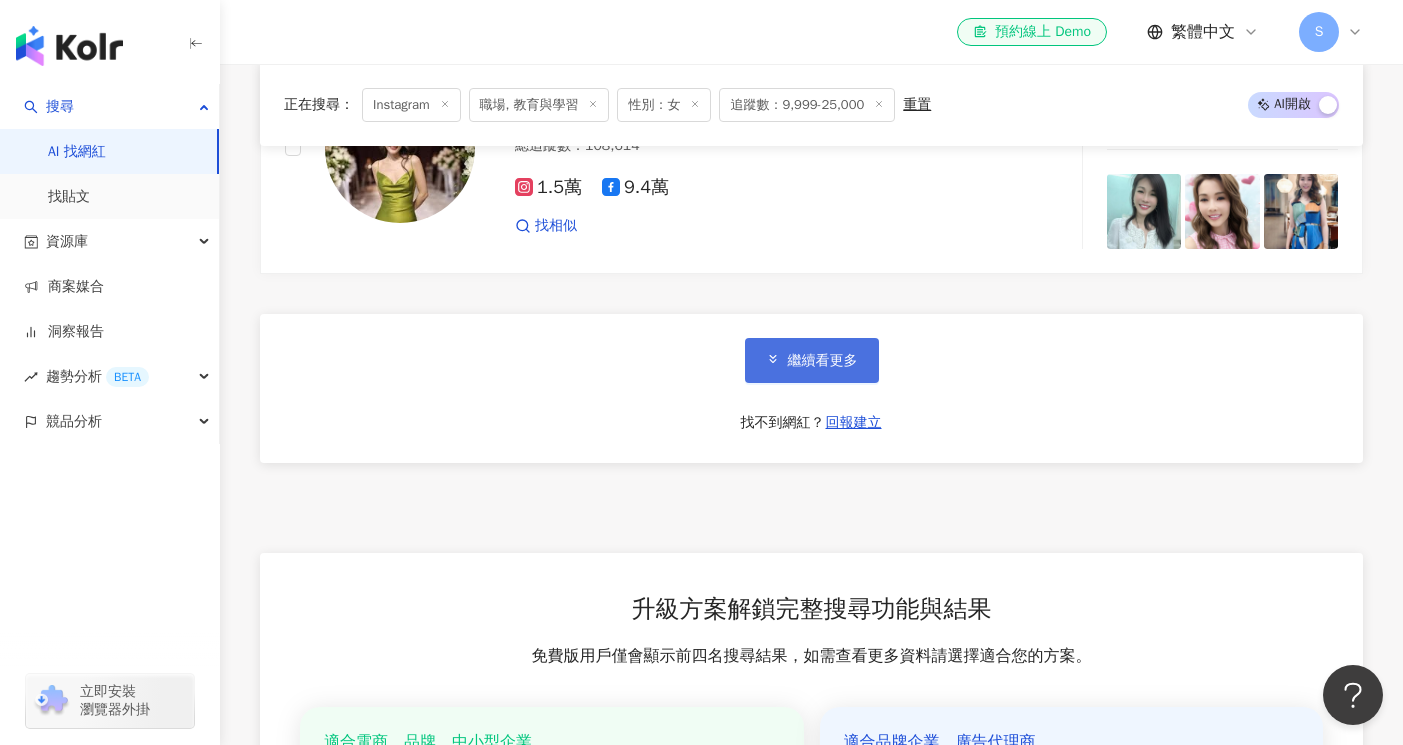 click on "繼續看更多" at bounding box center [812, 360] 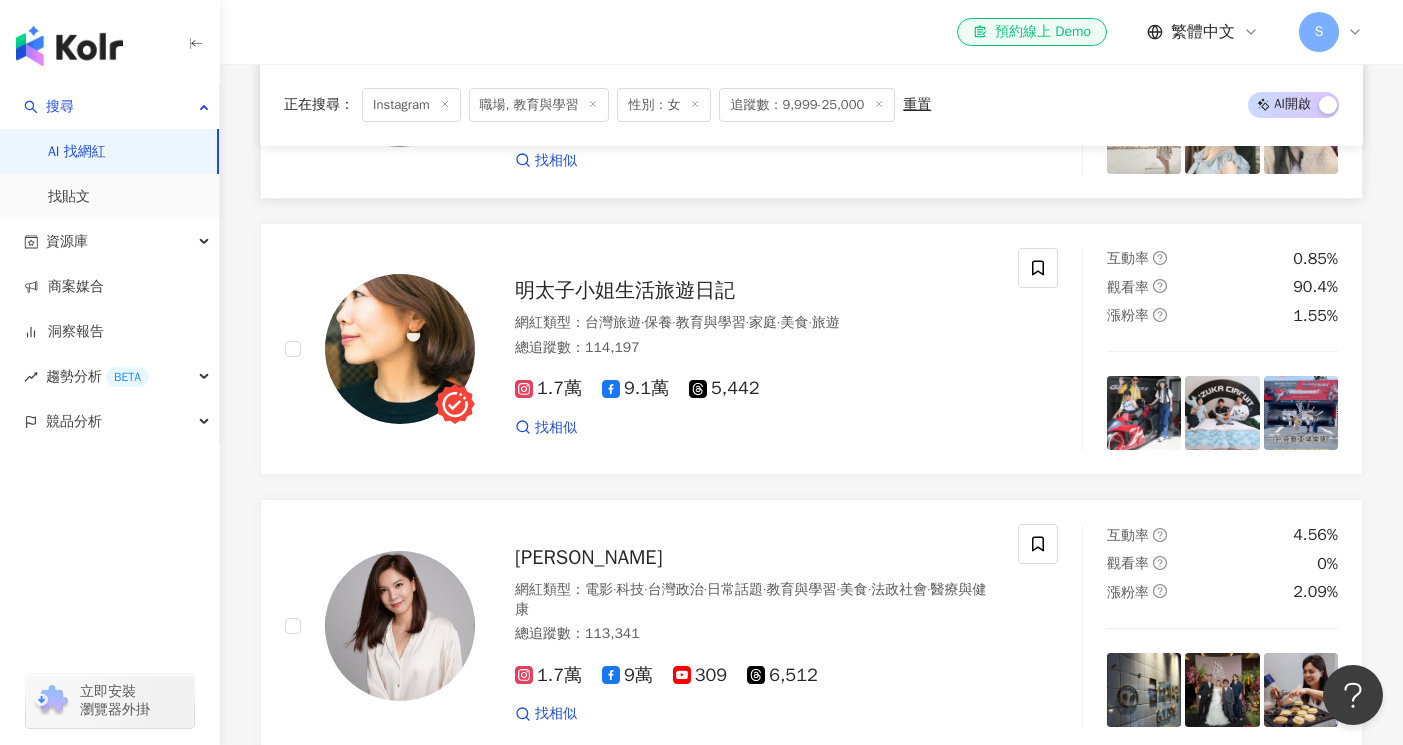 scroll, scrollTop: 34253, scrollLeft: 0, axis: vertical 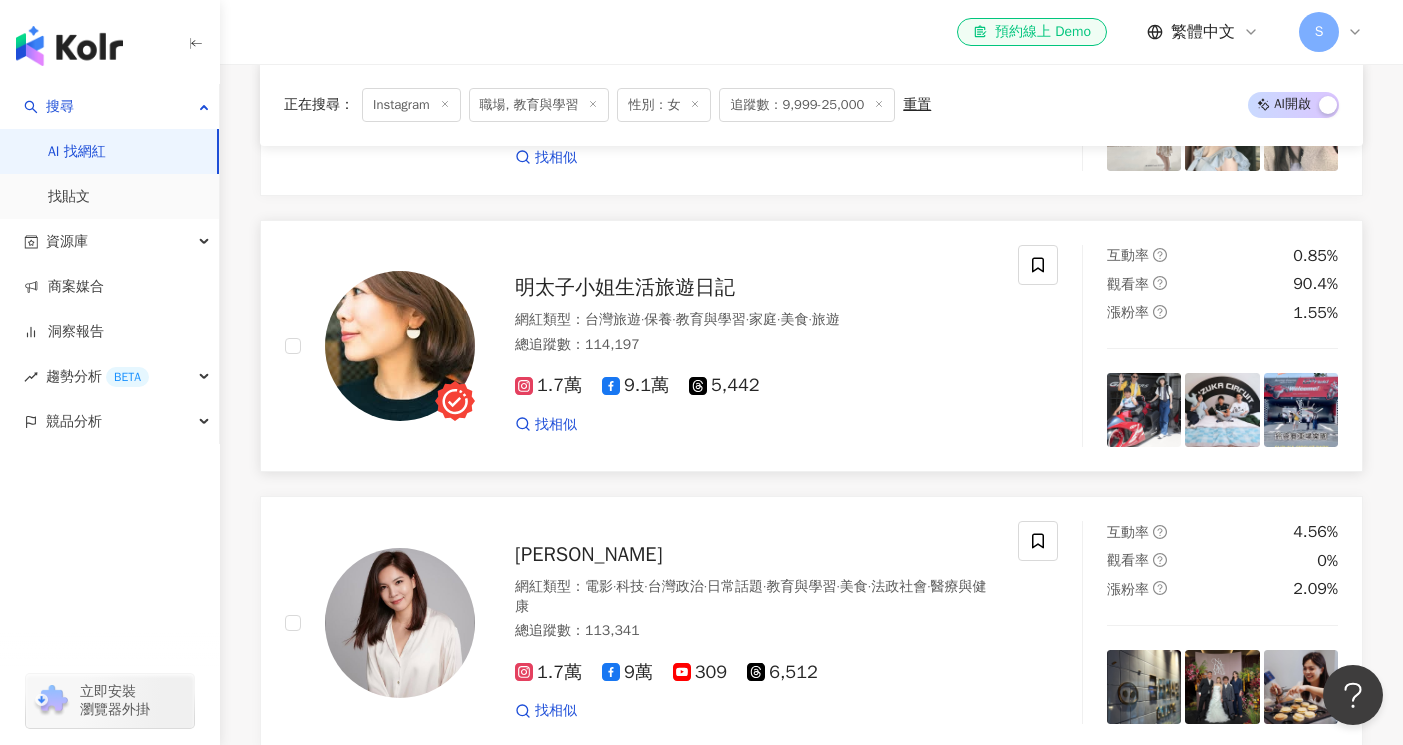 click on "網紅類型 ： 台灣旅遊  ·  保養  ·  教育與學習  ·  家庭  ·  美食  ·  旅遊" at bounding box center [754, 320] 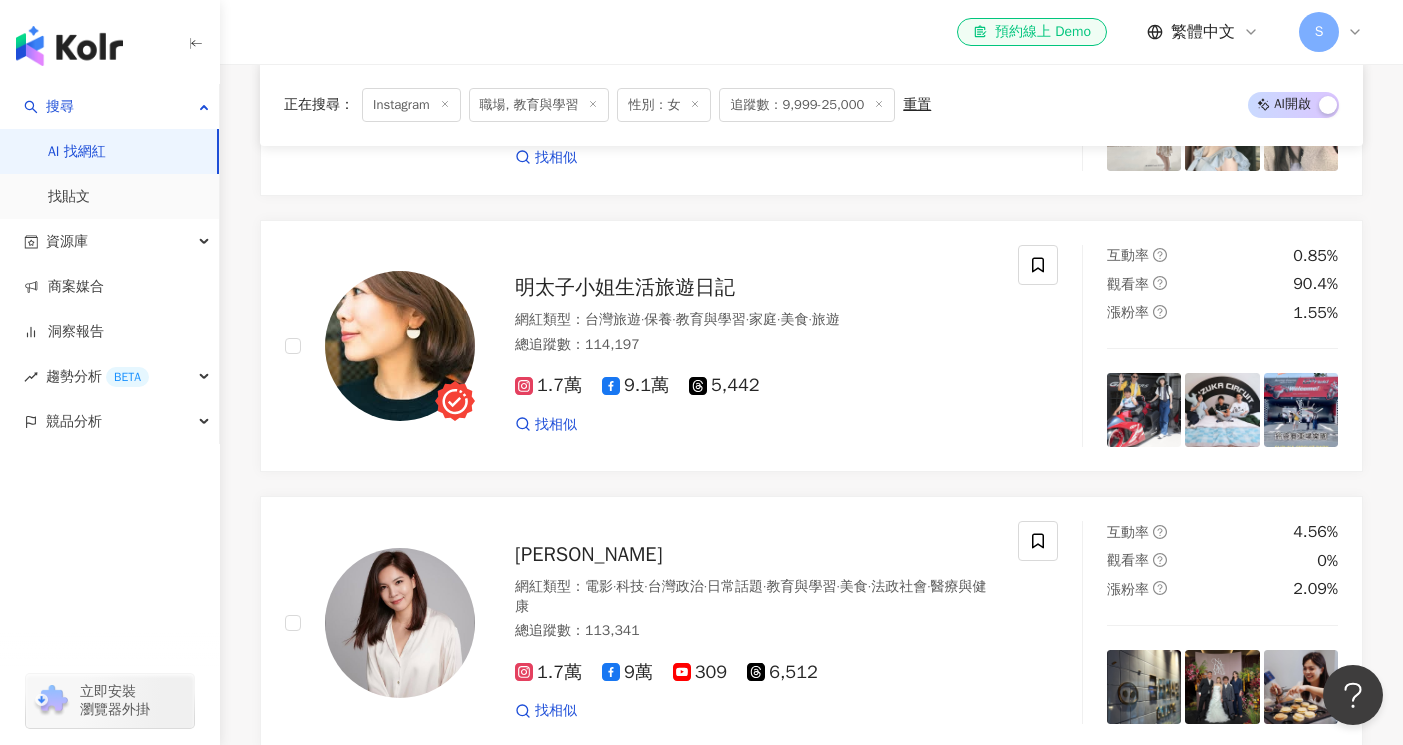 click on "Instagram" at bounding box center (411, 105) 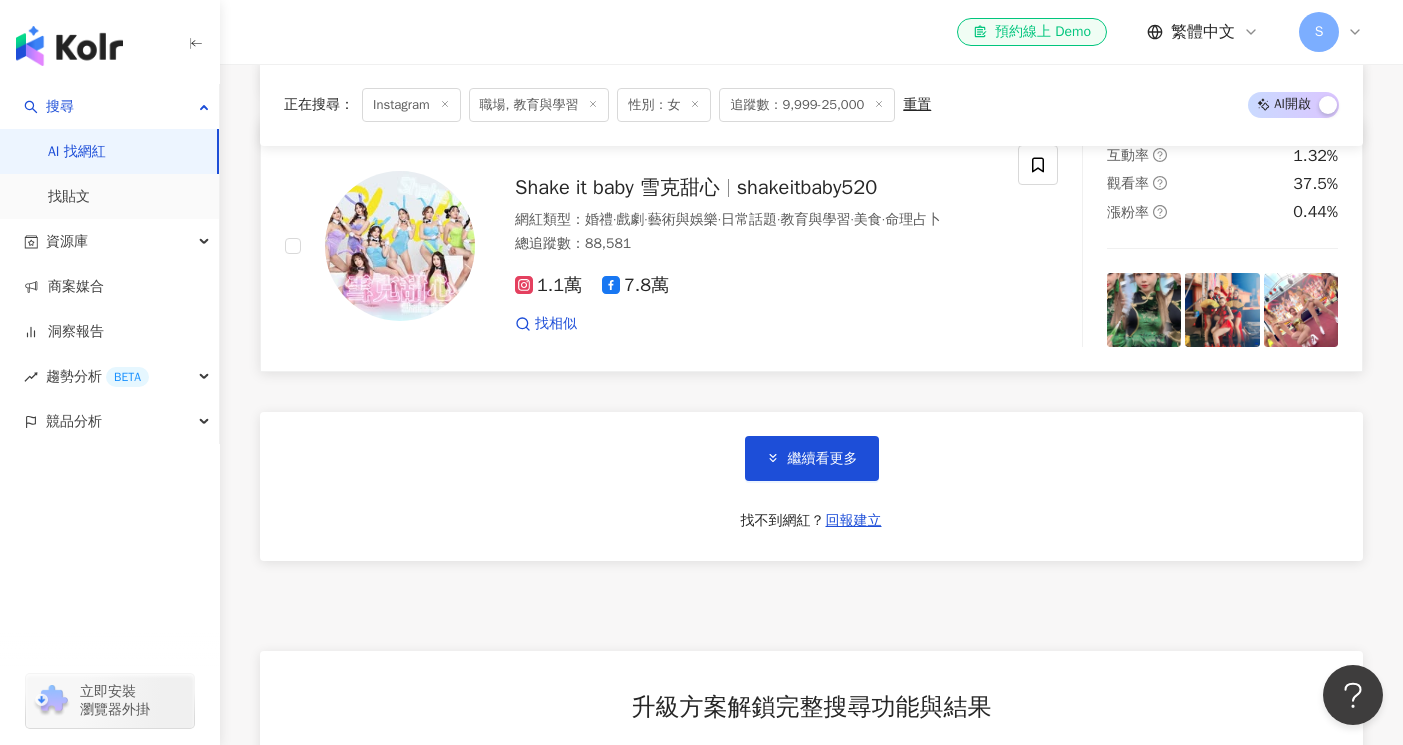 scroll, scrollTop: 37125, scrollLeft: 0, axis: vertical 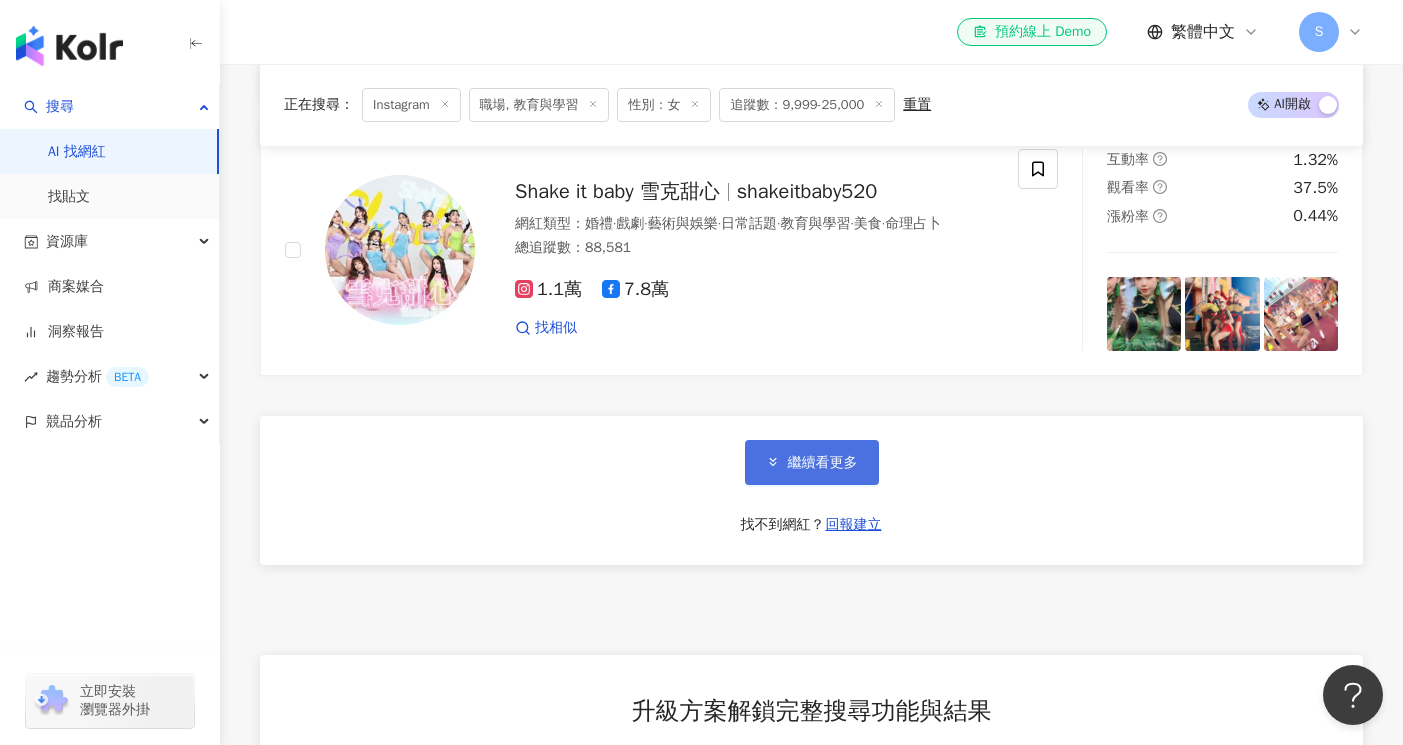click on "繼續看更多" at bounding box center (812, 462) 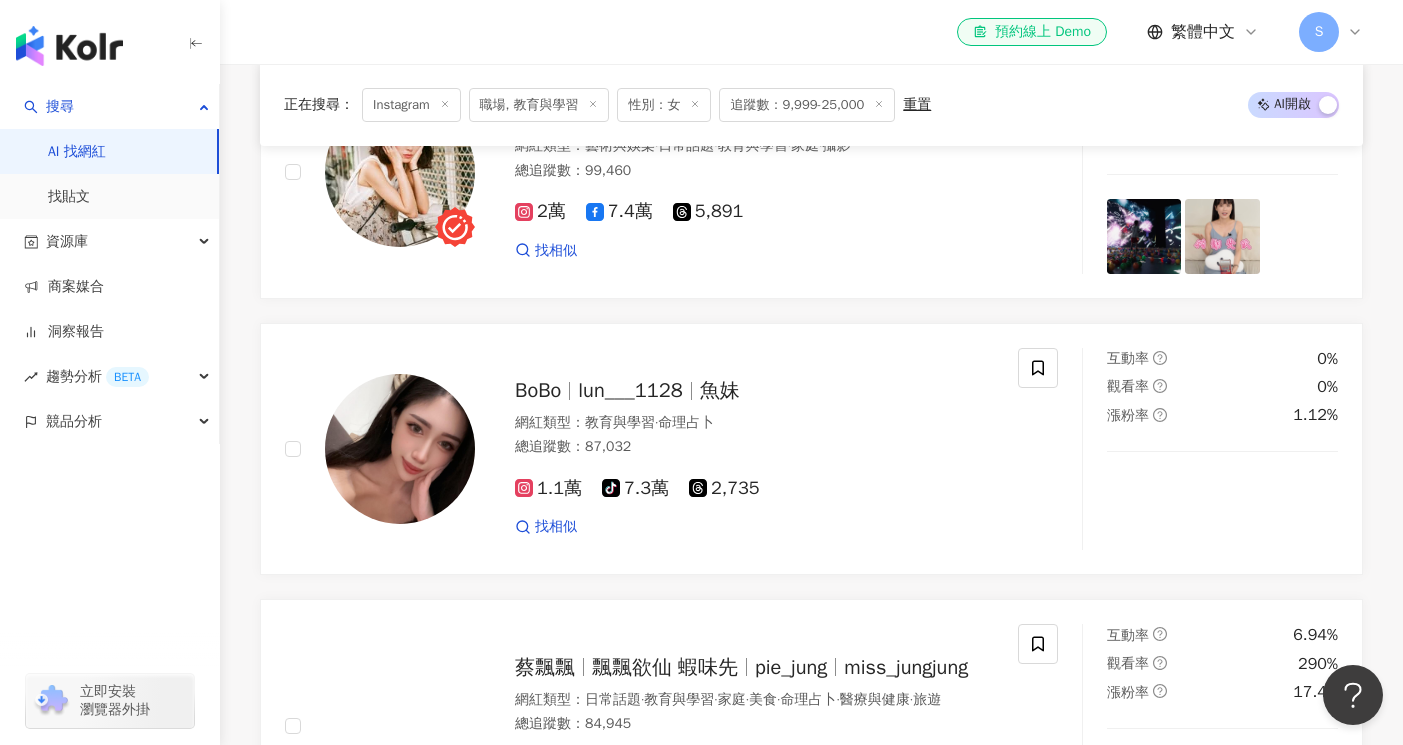 scroll, scrollTop: 39982, scrollLeft: 0, axis: vertical 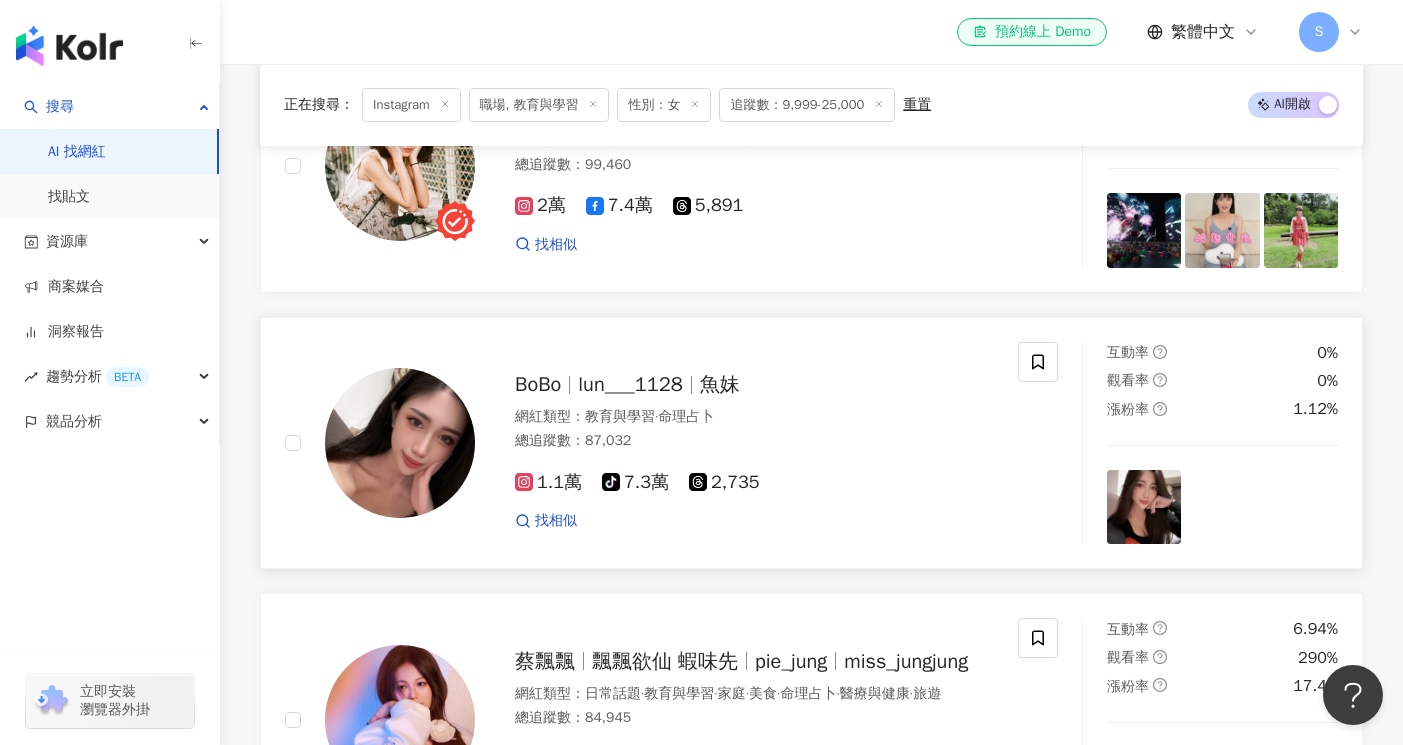 click on "1.1萬 tiktok-icon 7.3萬 2,735 找相似" at bounding box center [754, 493] 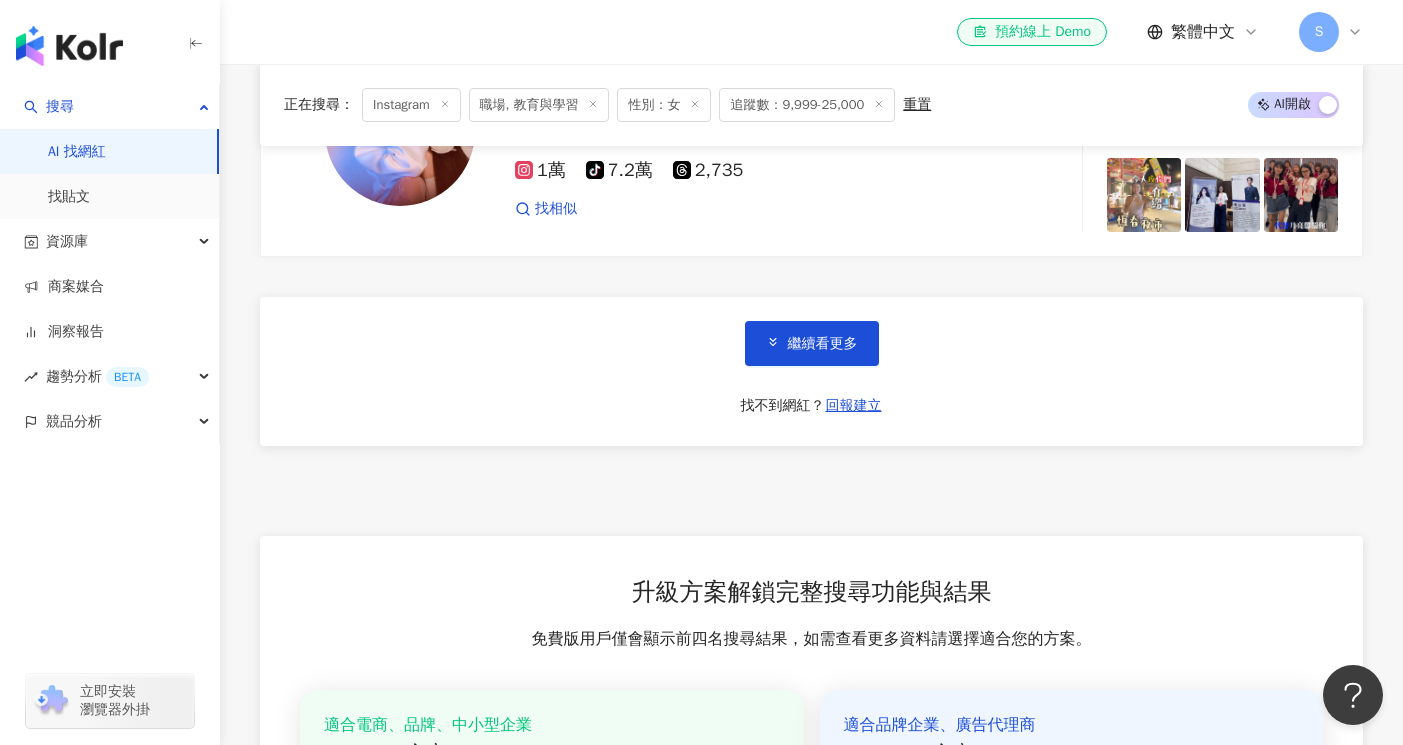 scroll, scrollTop: 40467, scrollLeft: 0, axis: vertical 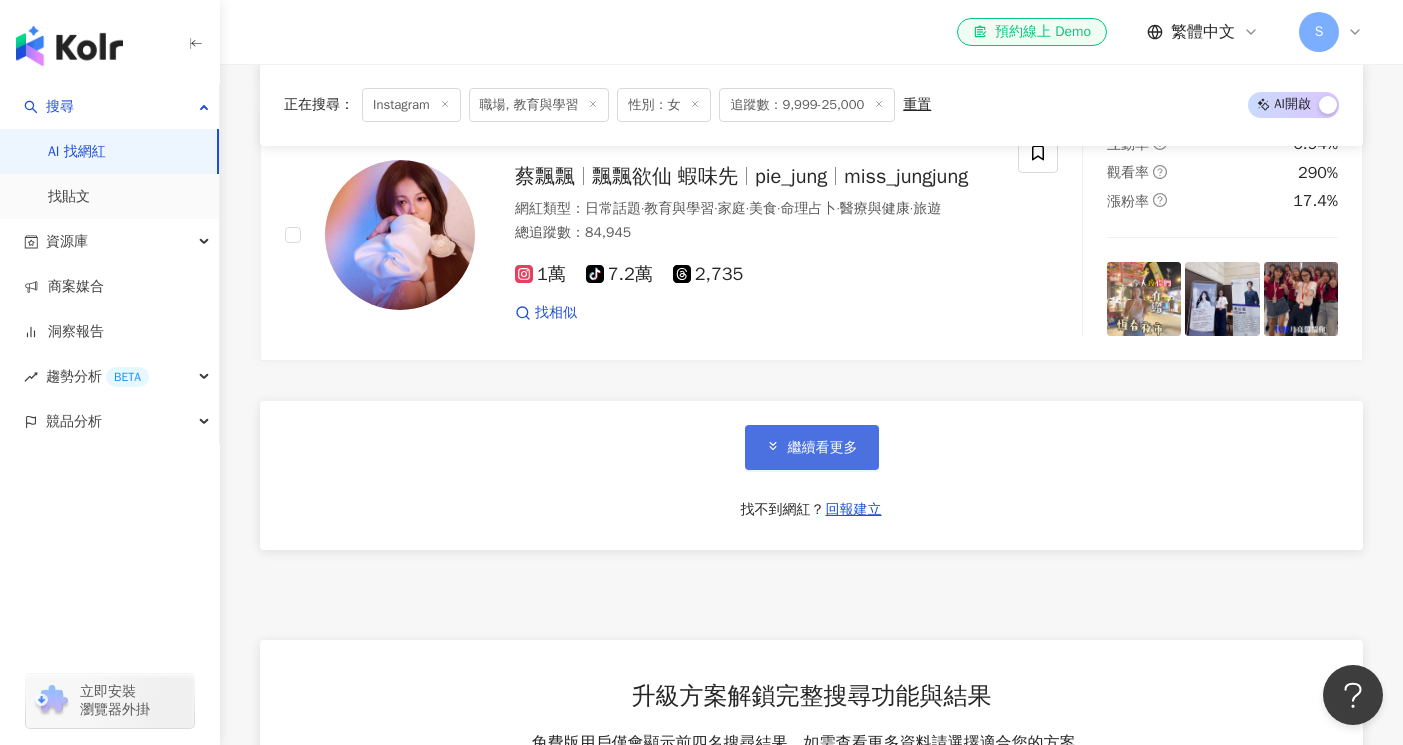 click on "繼續看更多" at bounding box center (812, 447) 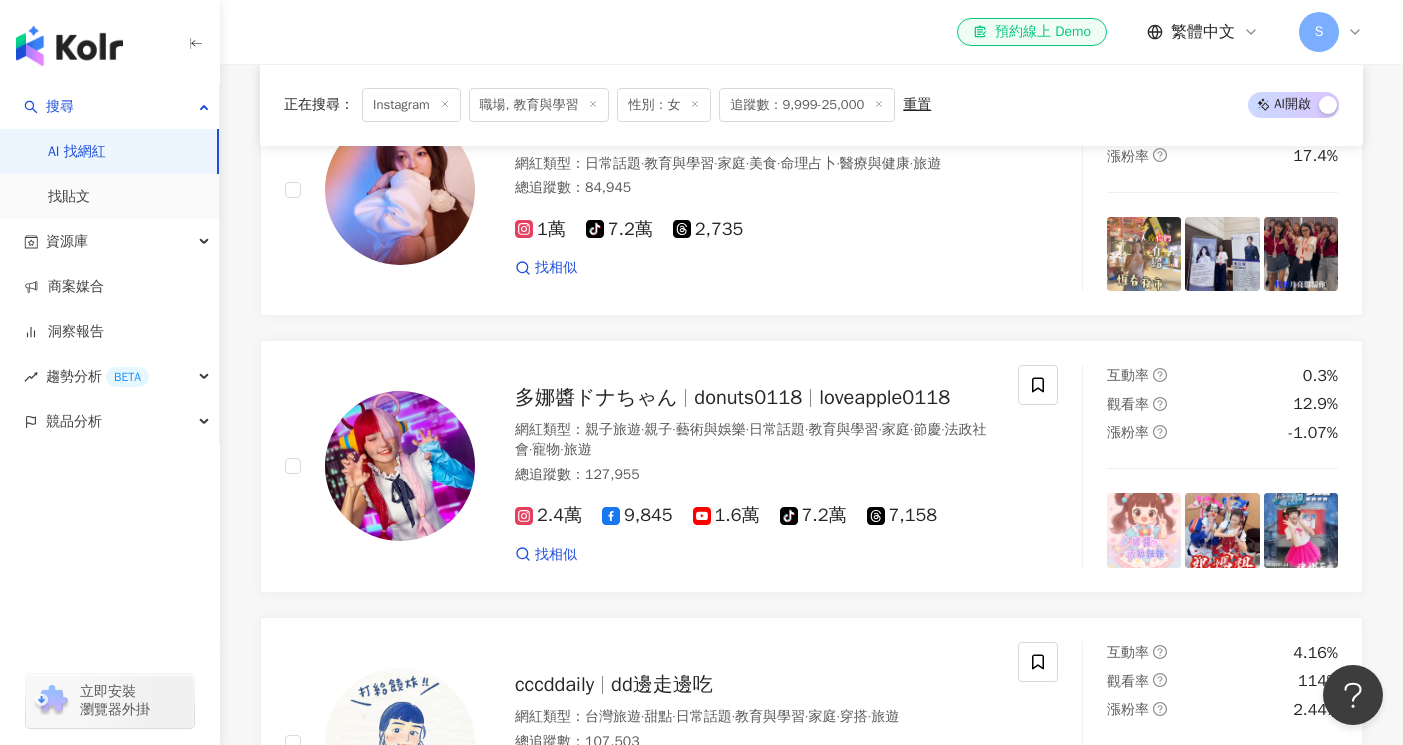 scroll, scrollTop: 40465, scrollLeft: 0, axis: vertical 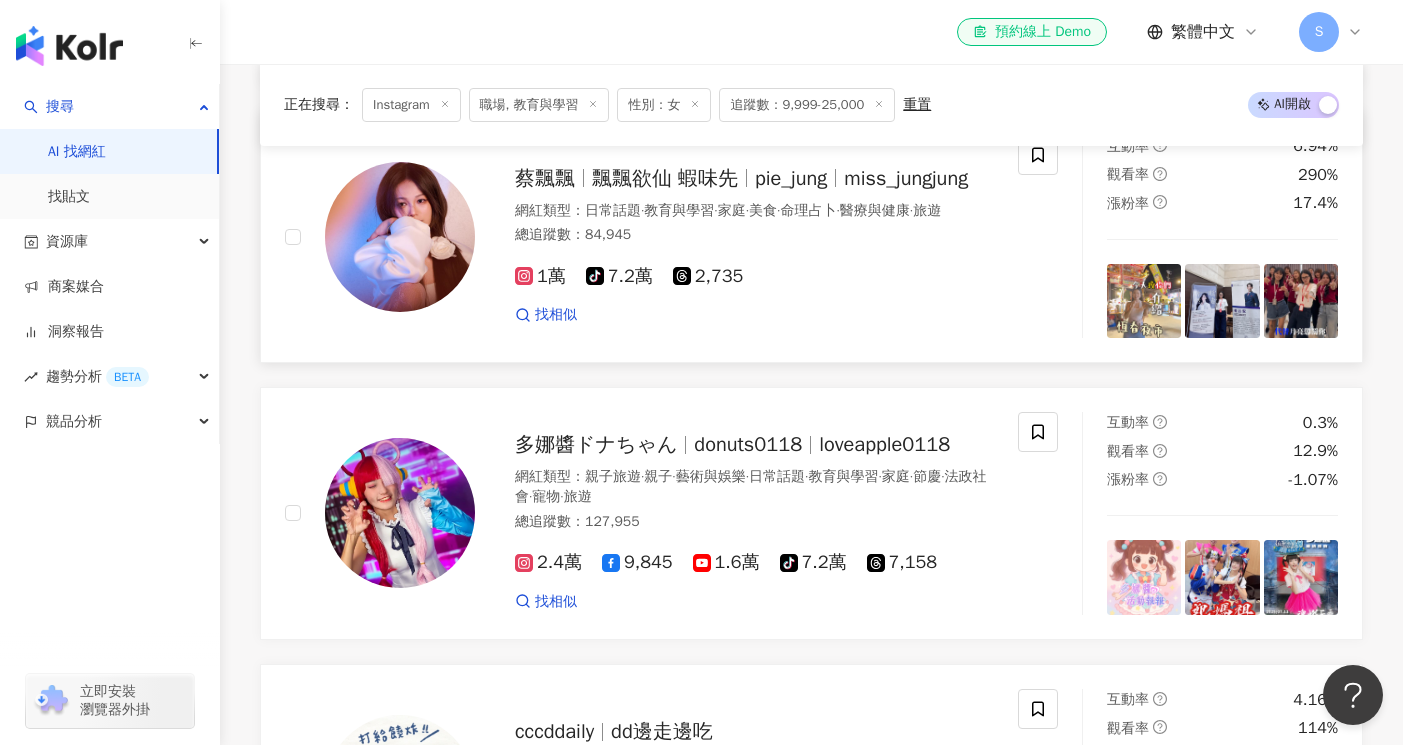 click on "1萬 tiktok-icon 7.2萬 2,735 找相似" at bounding box center (754, 287) 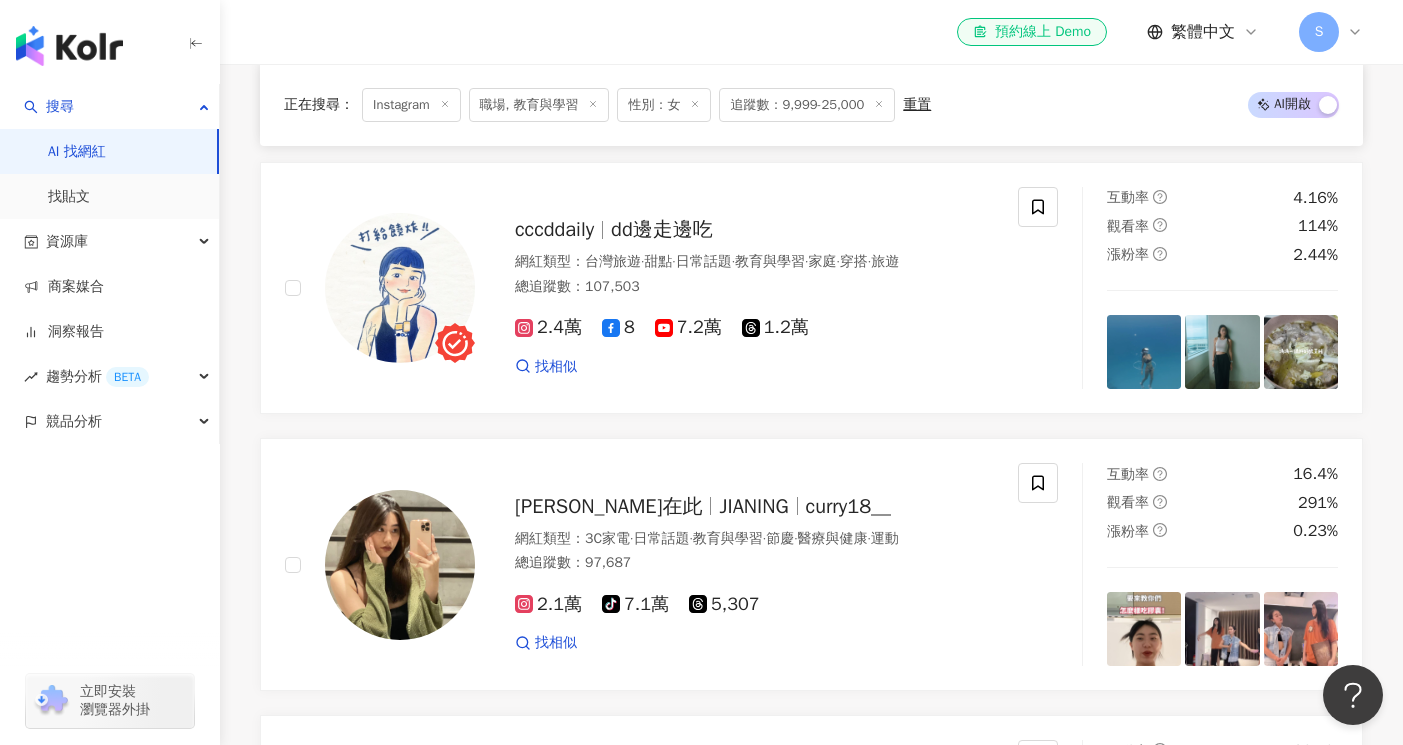 scroll, scrollTop: 40966, scrollLeft: 0, axis: vertical 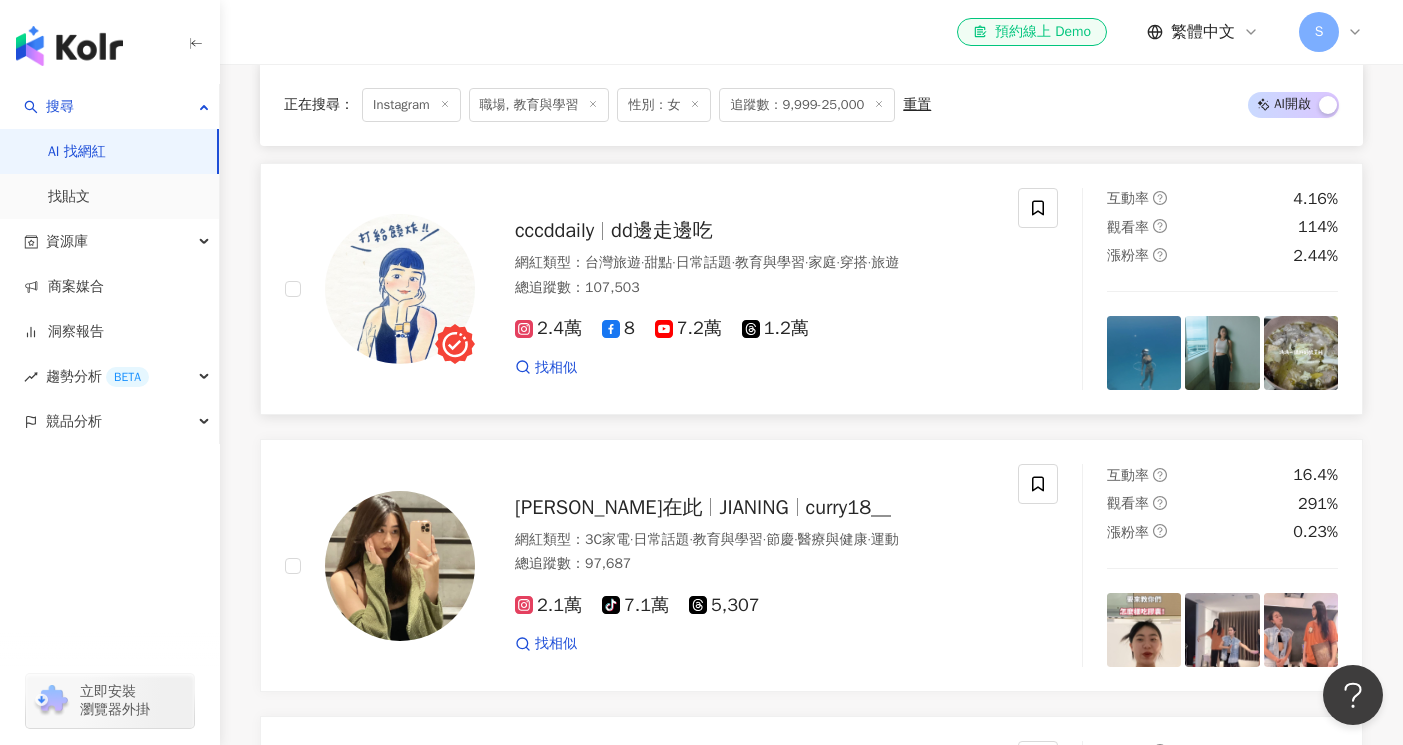 click on "總追蹤數 ： 107,503" at bounding box center [754, 288] 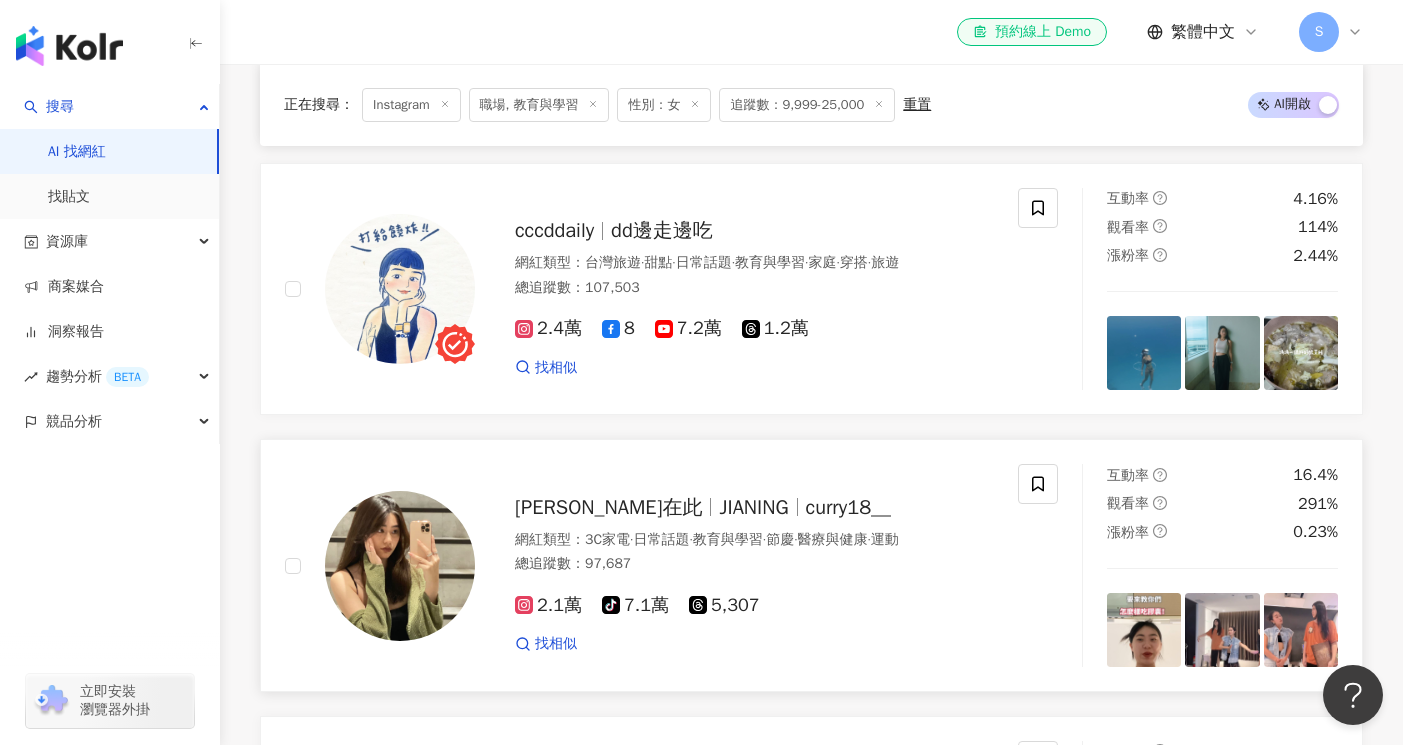 click on "總追蹤數 ： 97,687" at bounding box center (754, 564) 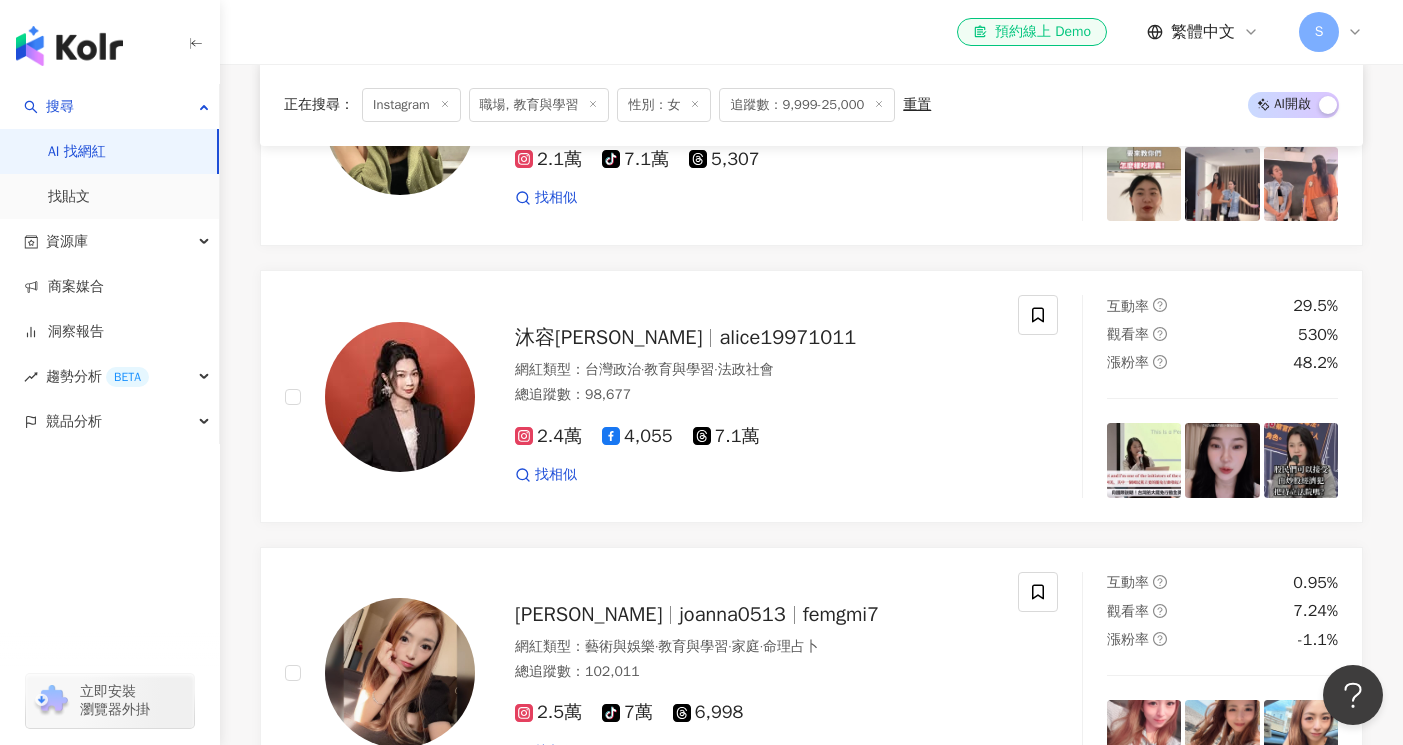scroll, scrollTop: 41419, scrollLeft: 0, axis: vertical 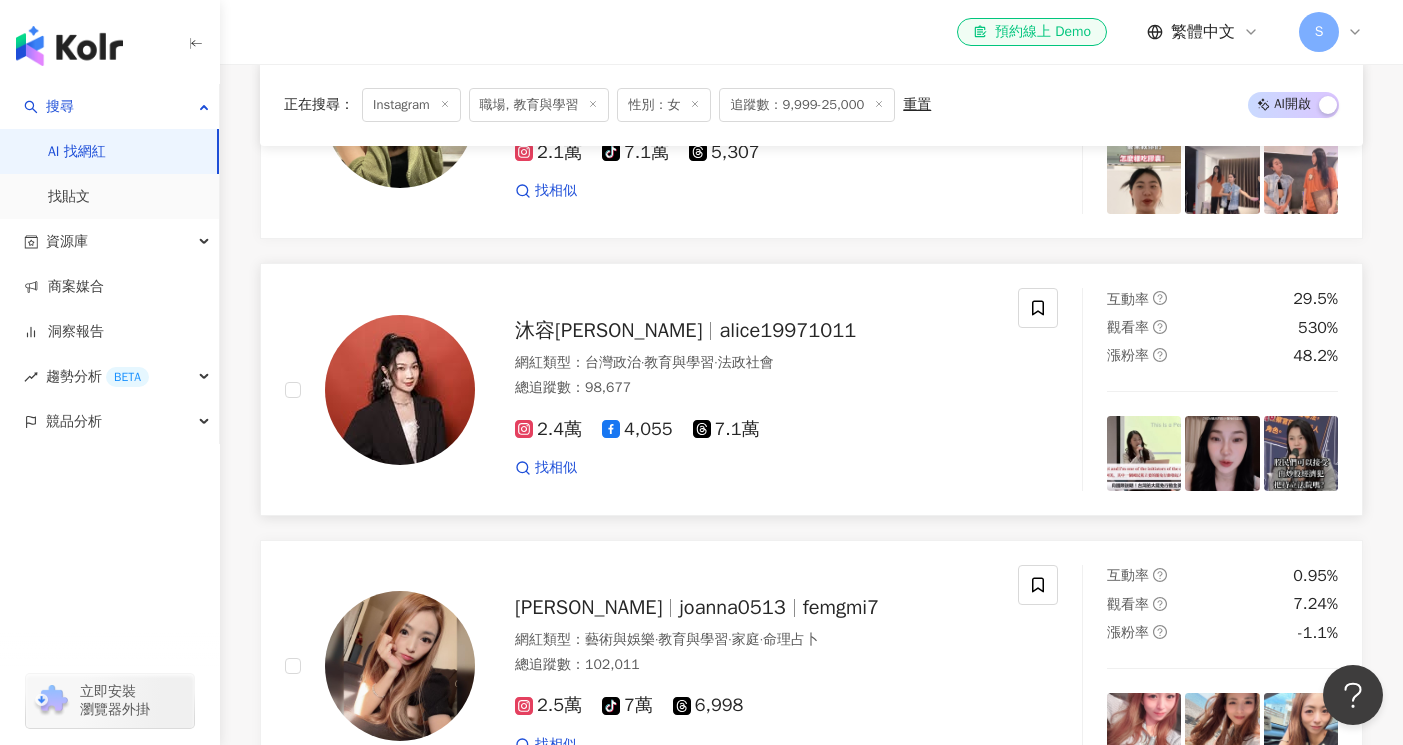 click on "找相似" at bounding box center (754, 468) 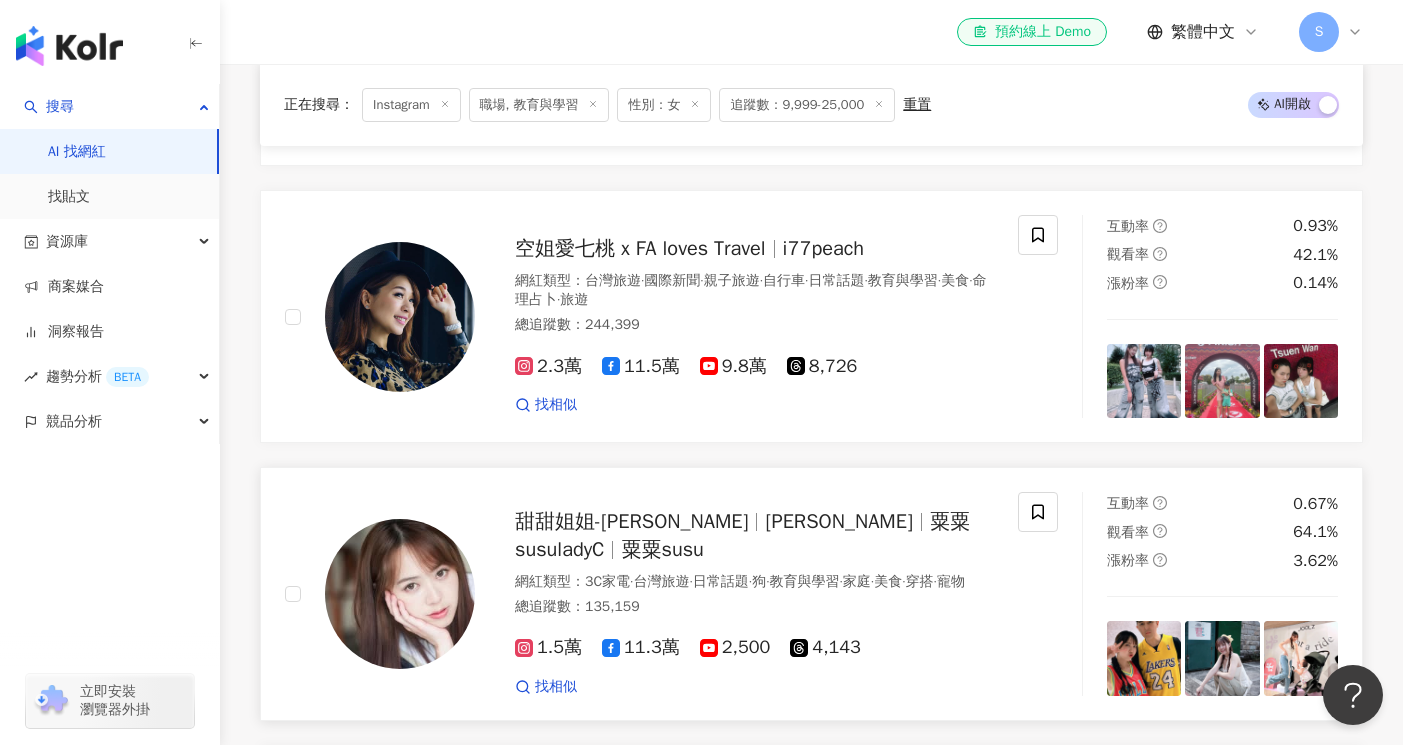 scroll, scrollTop: 27828, scrollLeft: 0, axis: vertical 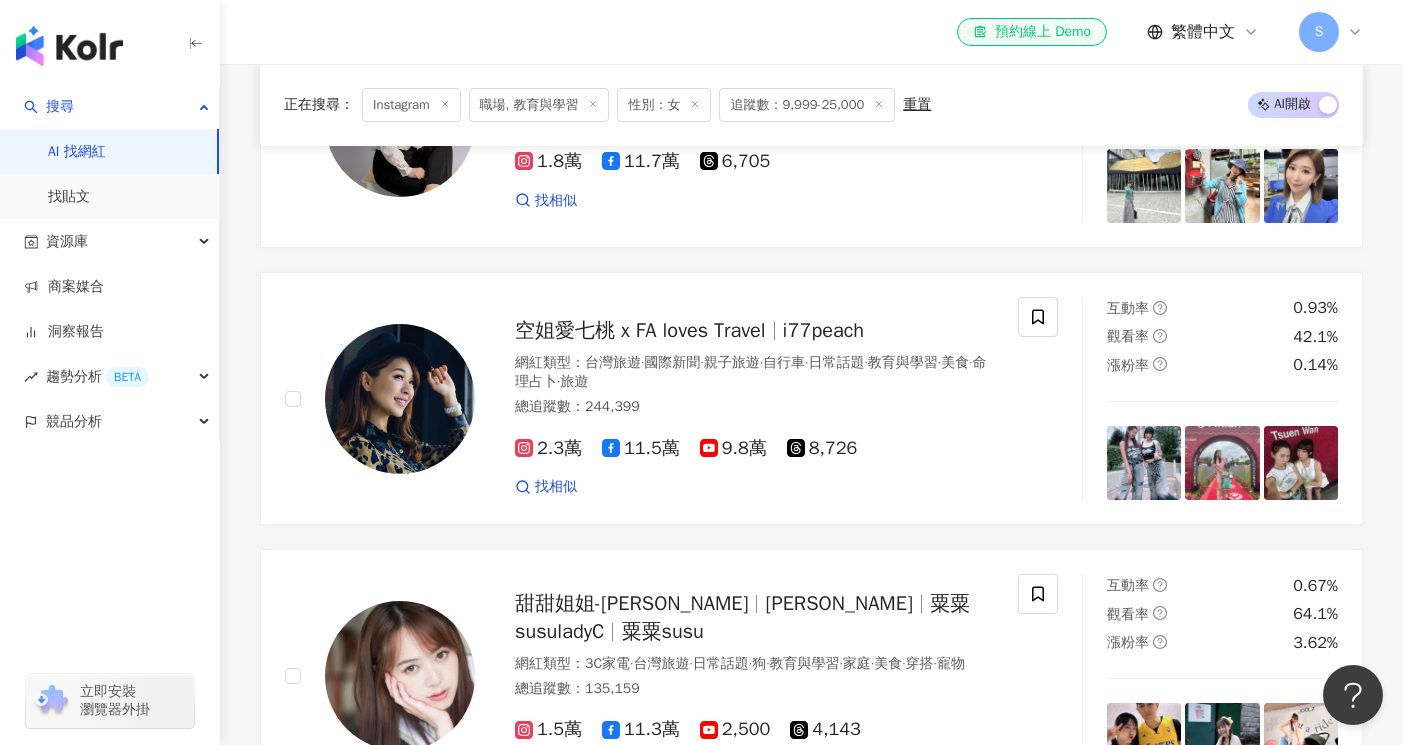 click on "重置" at bounding box center (917, 105) 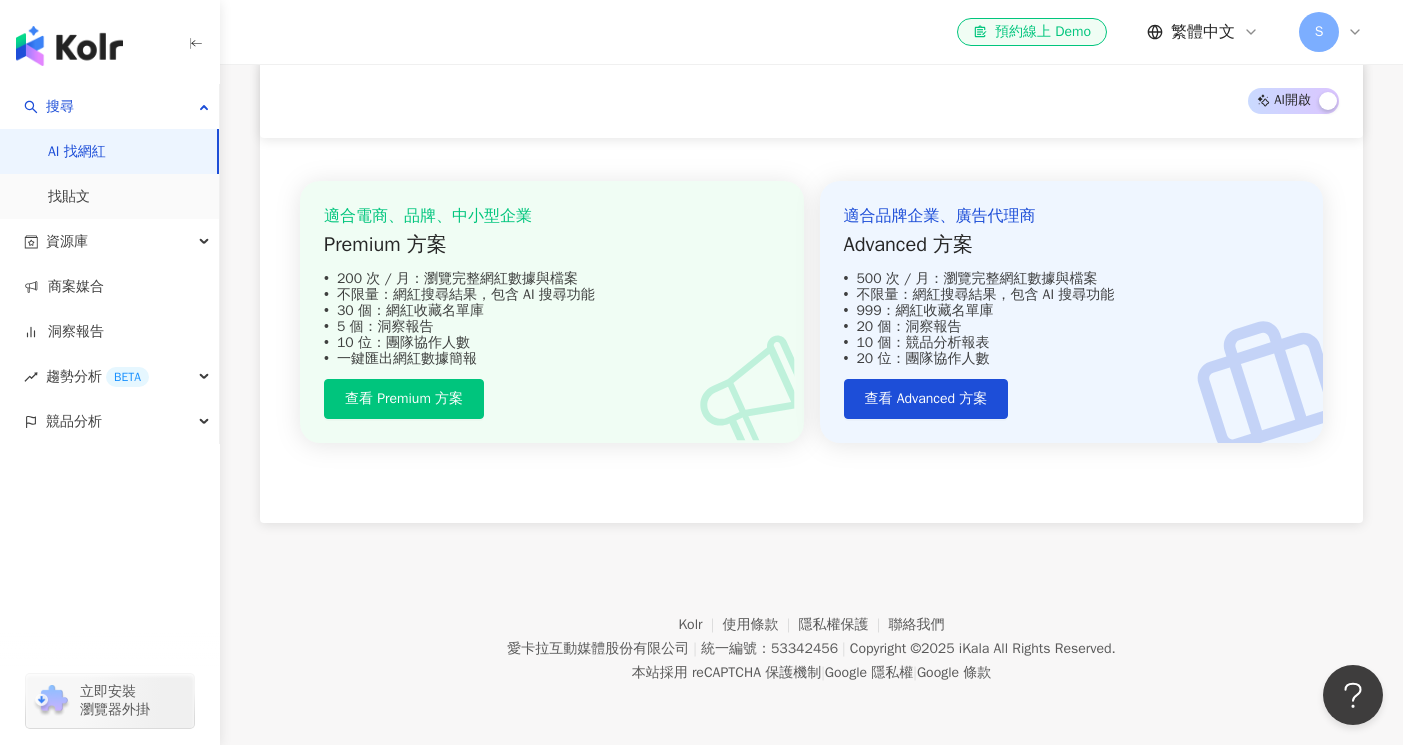 scroll, scrollTop: 0, scrollLeft: 0, axis: both 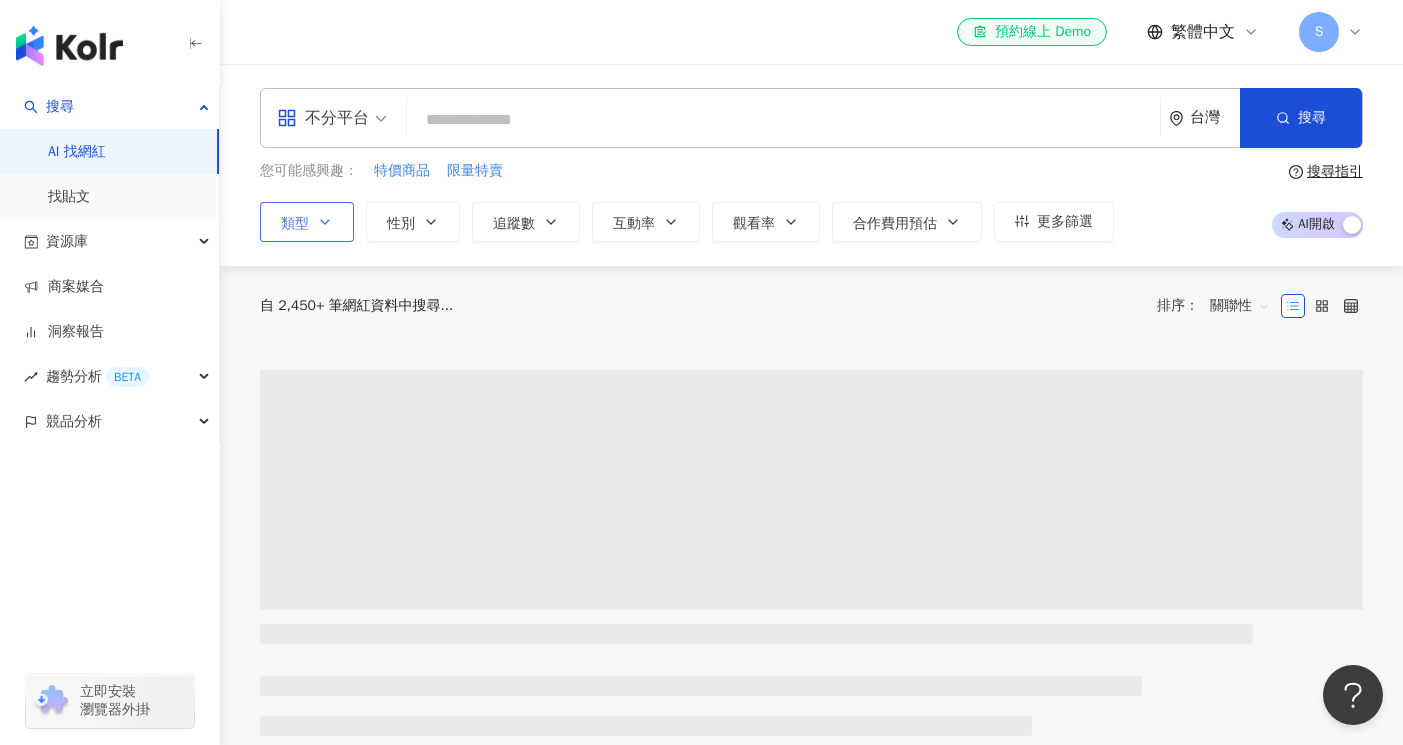 click 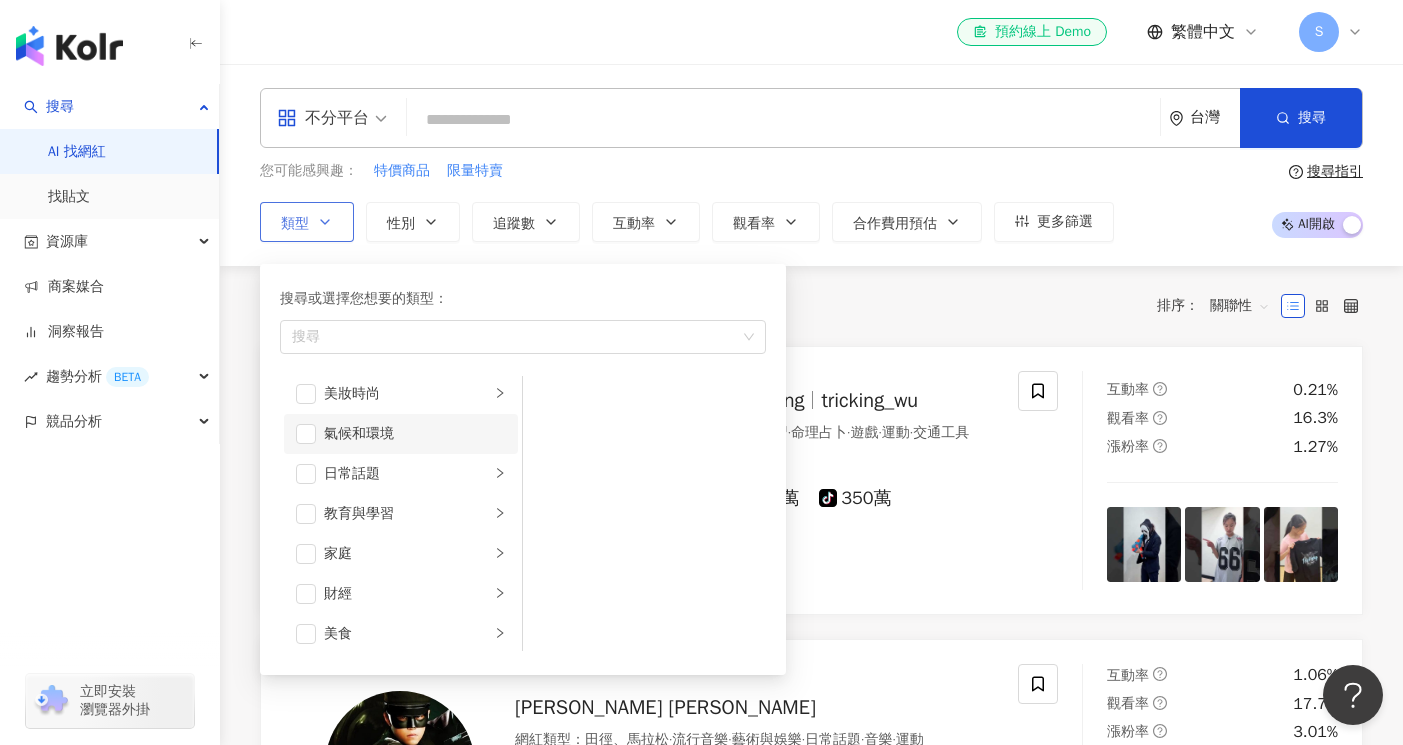 scroll, scrollTop: 69, scrollLeft: 0, axis: vertical 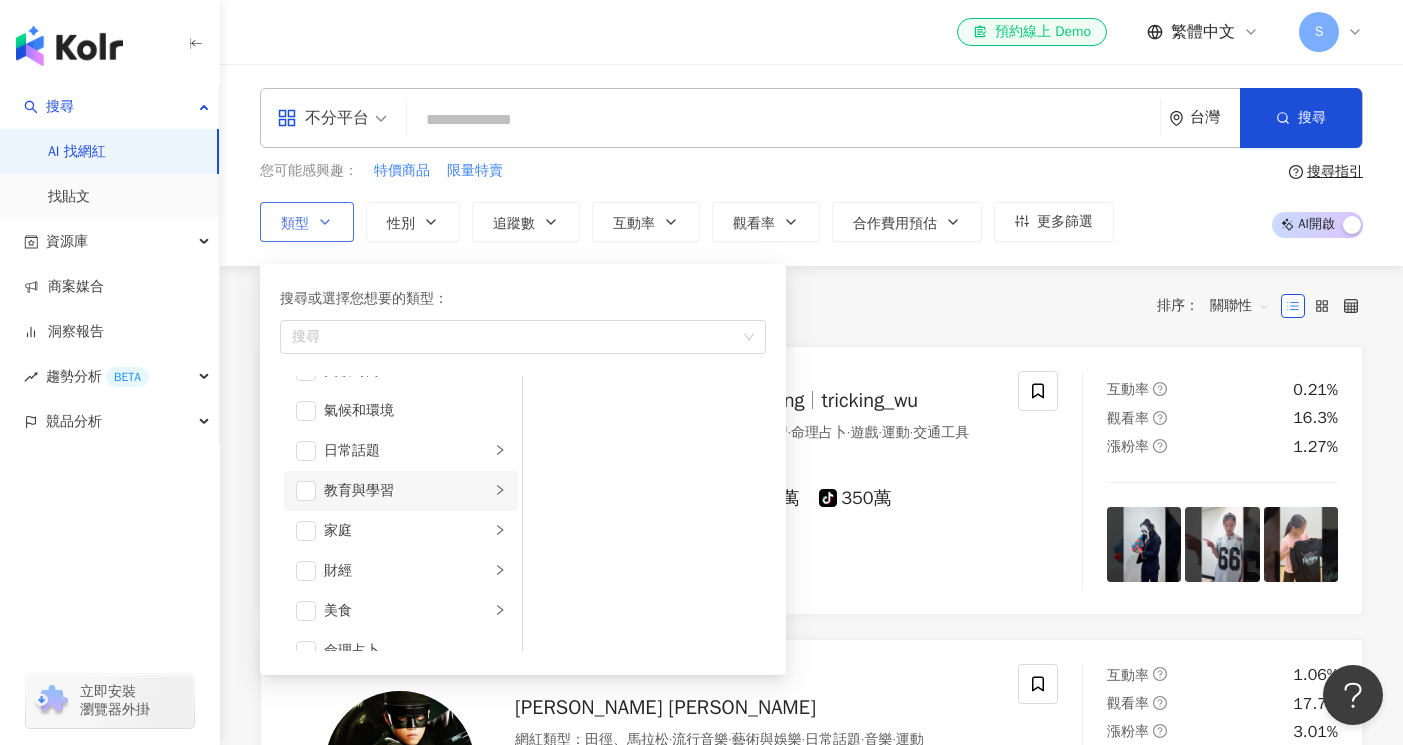 click on "教育與學習" at bounding box center [407, 491] 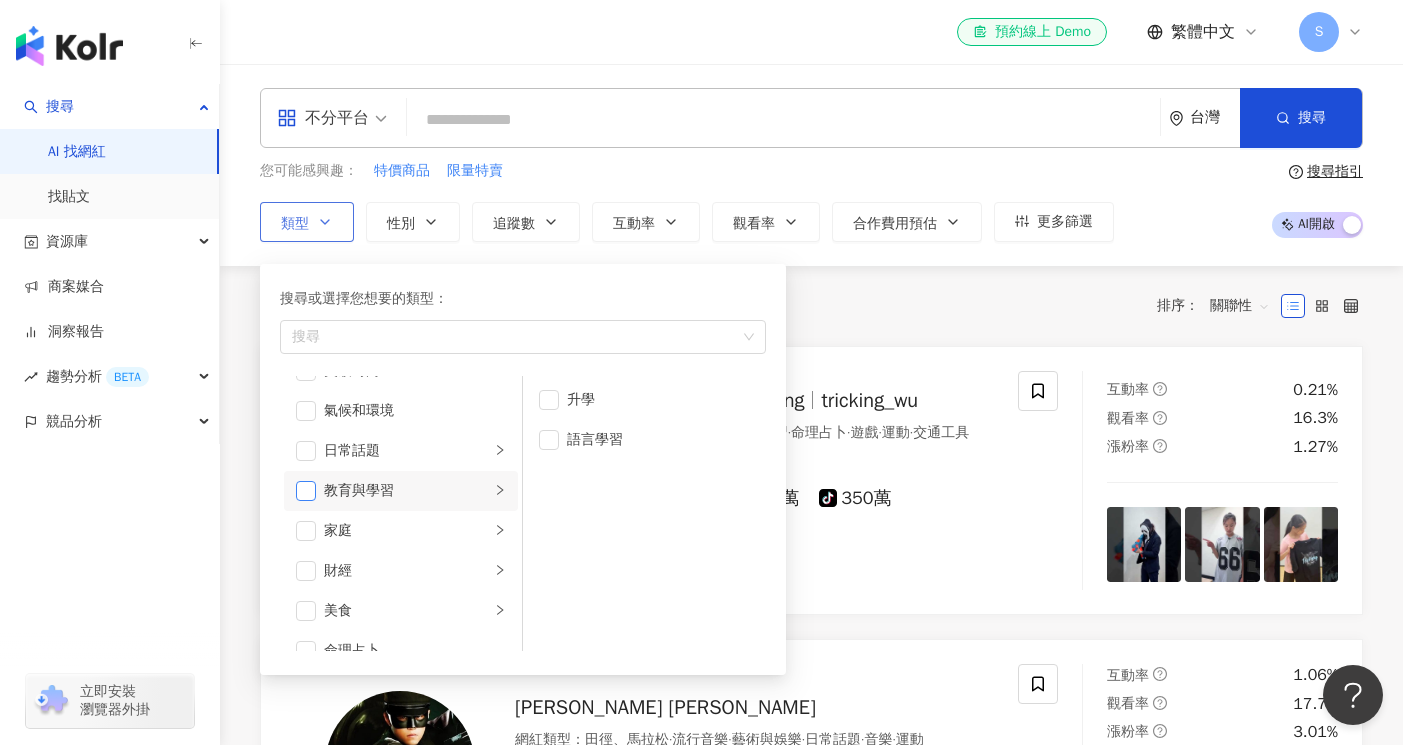 click at bounding box center [306, 491] 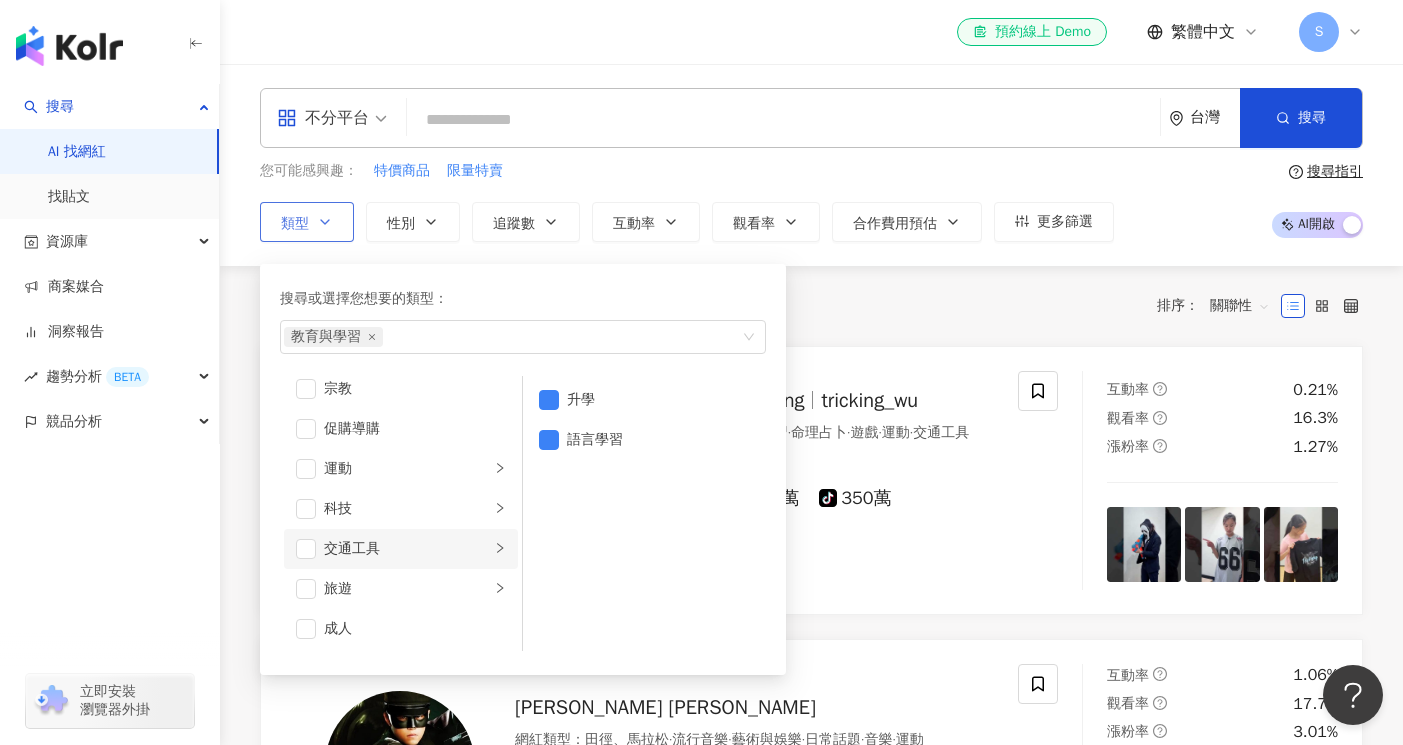 scroll, scrollTop: 693, scrollLeft: 0, axis: vertical 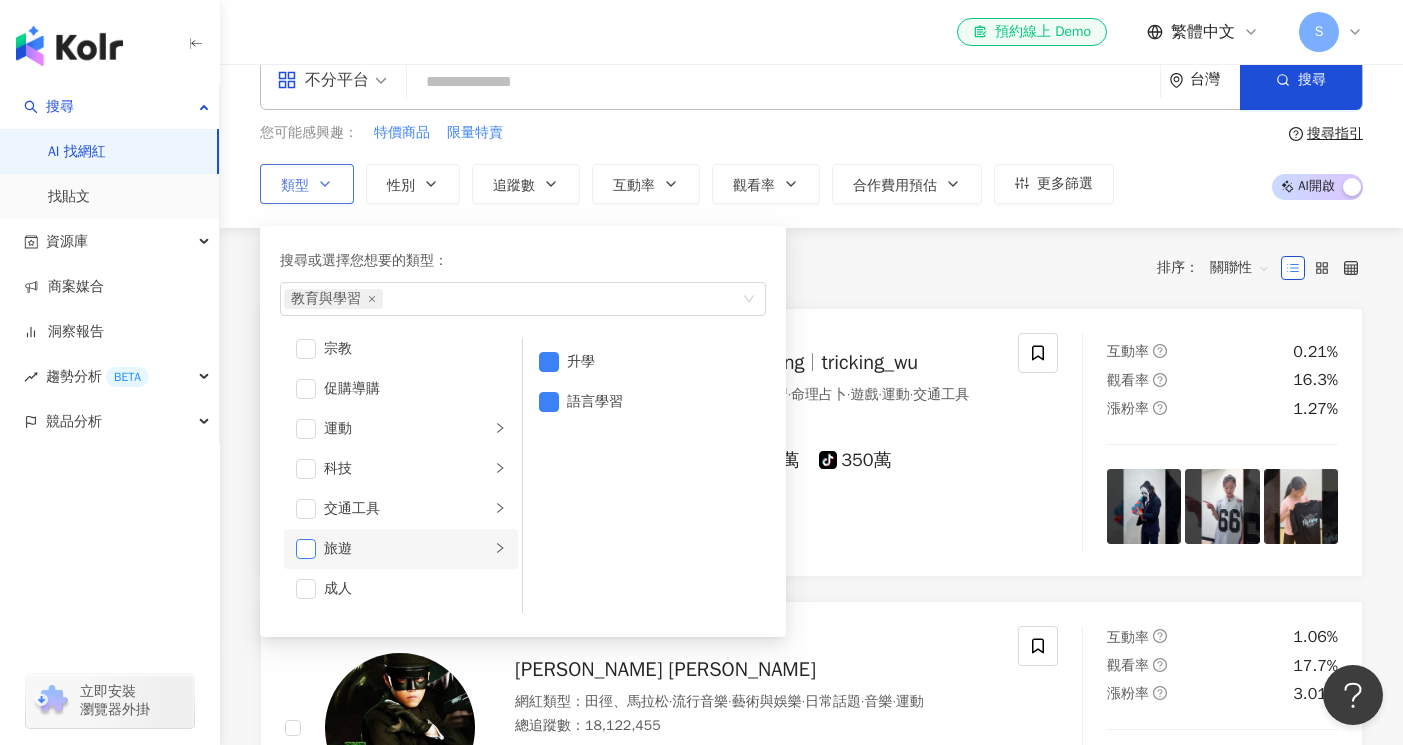 click at bounding box center (306, 549) 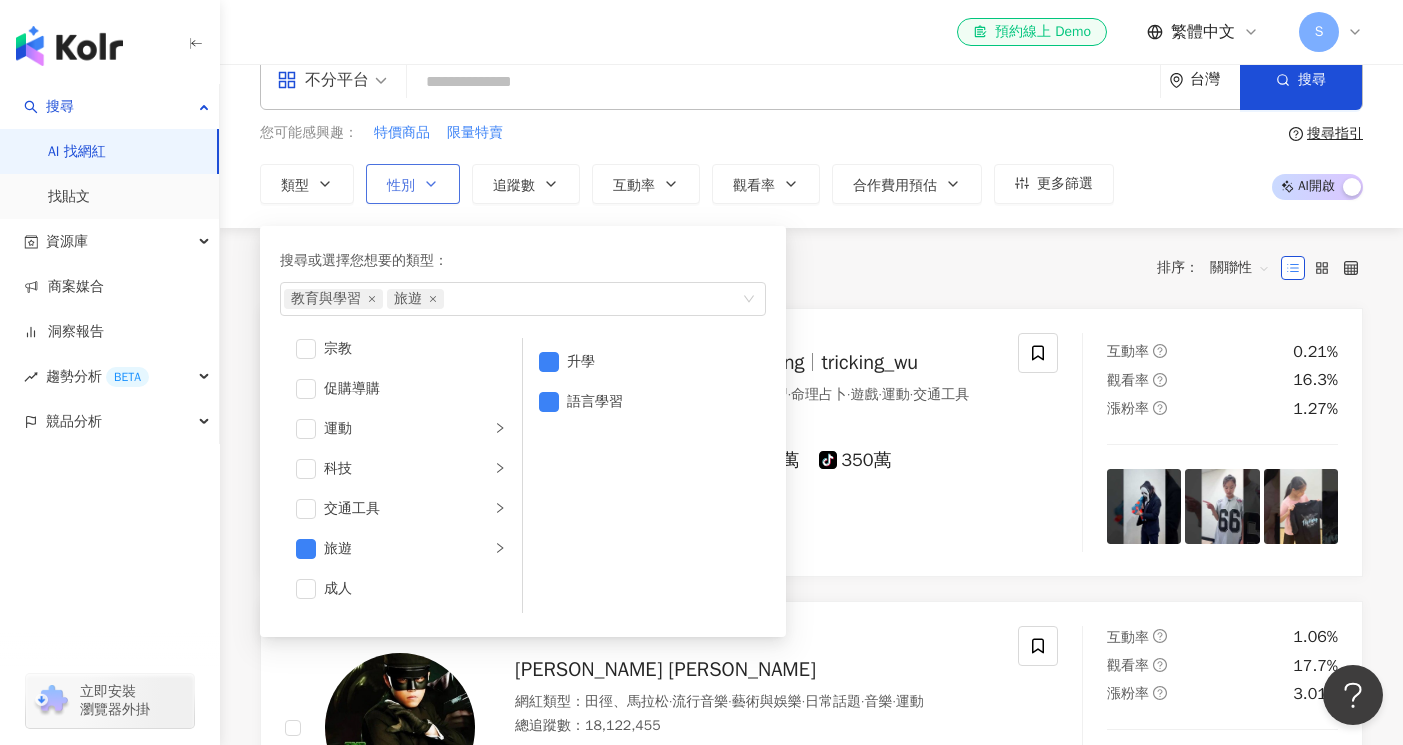click on "性別" at bounding box center (401, 186) 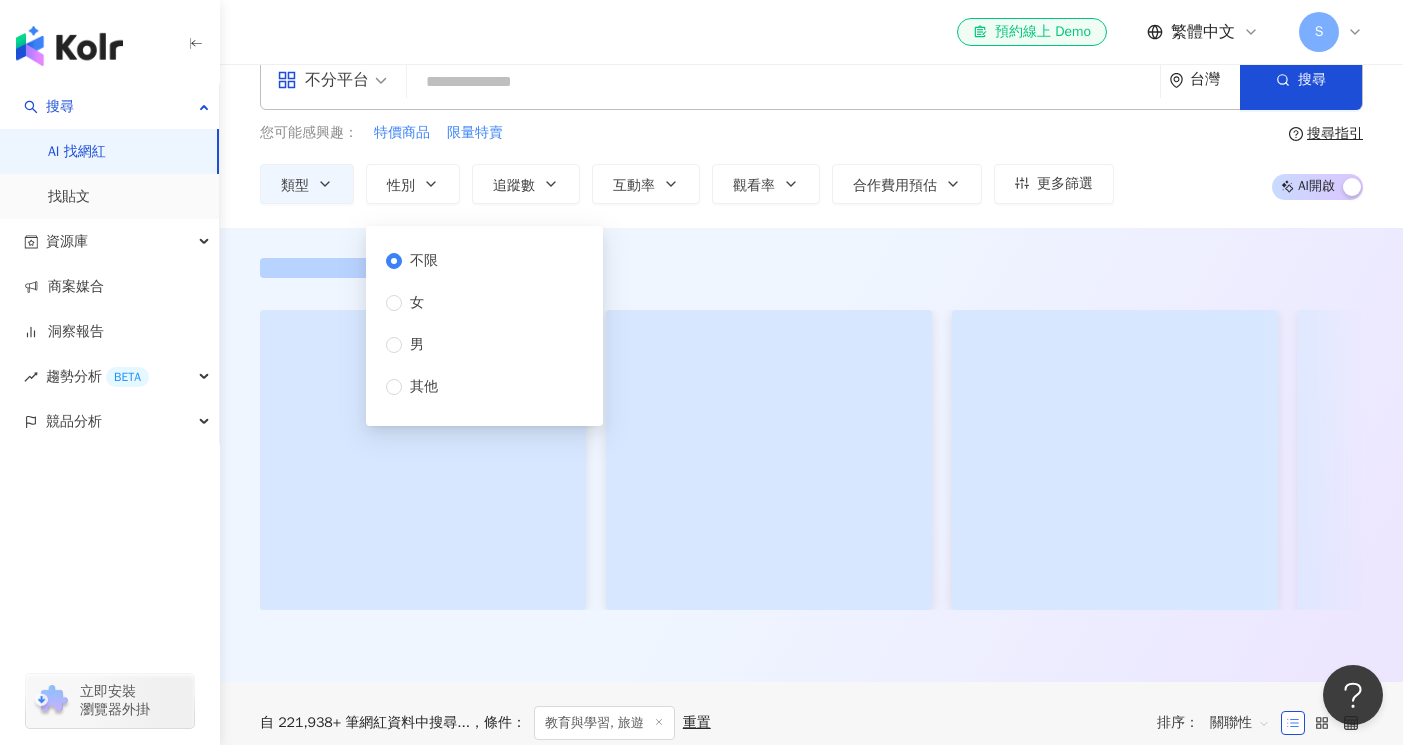 scroll, scrollTop: 0, scrollLeft: 0, axis: both 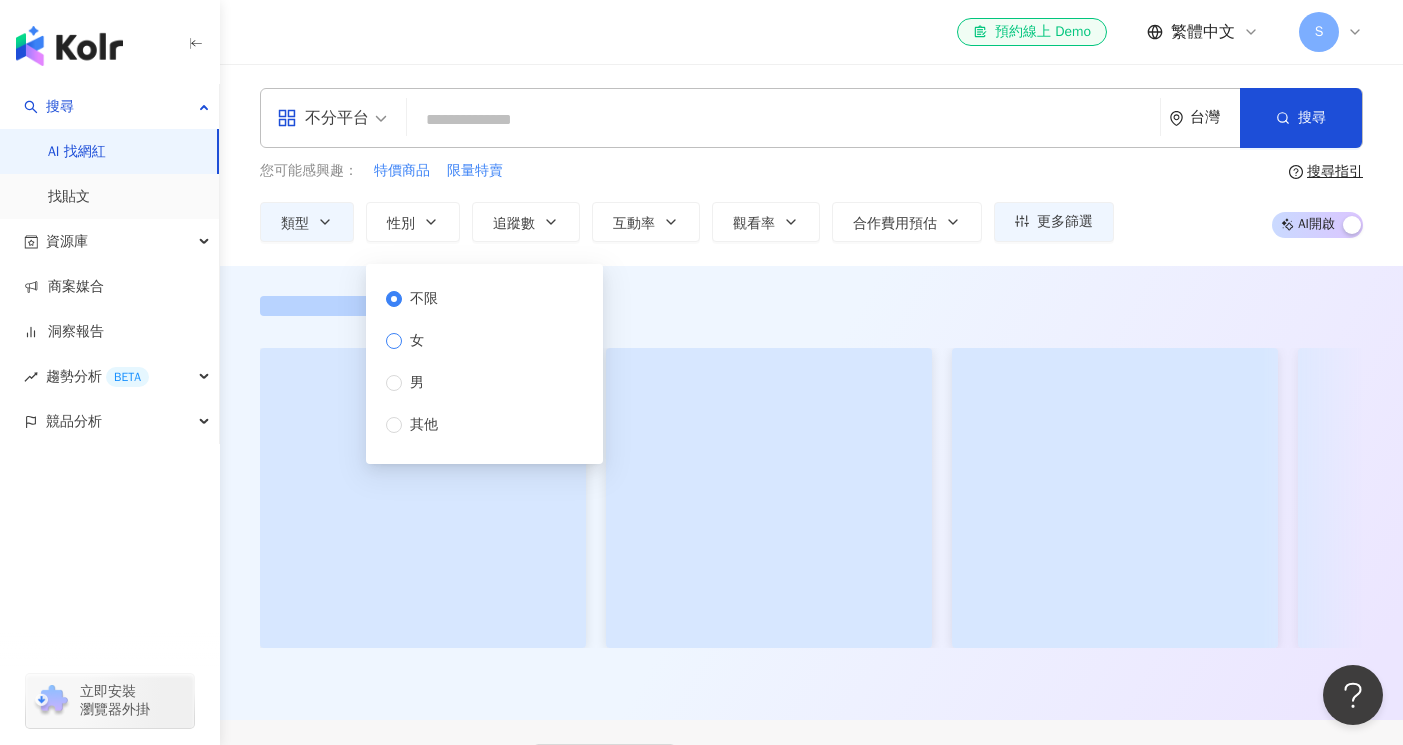 click on "女" at bounding box center (417, 341) 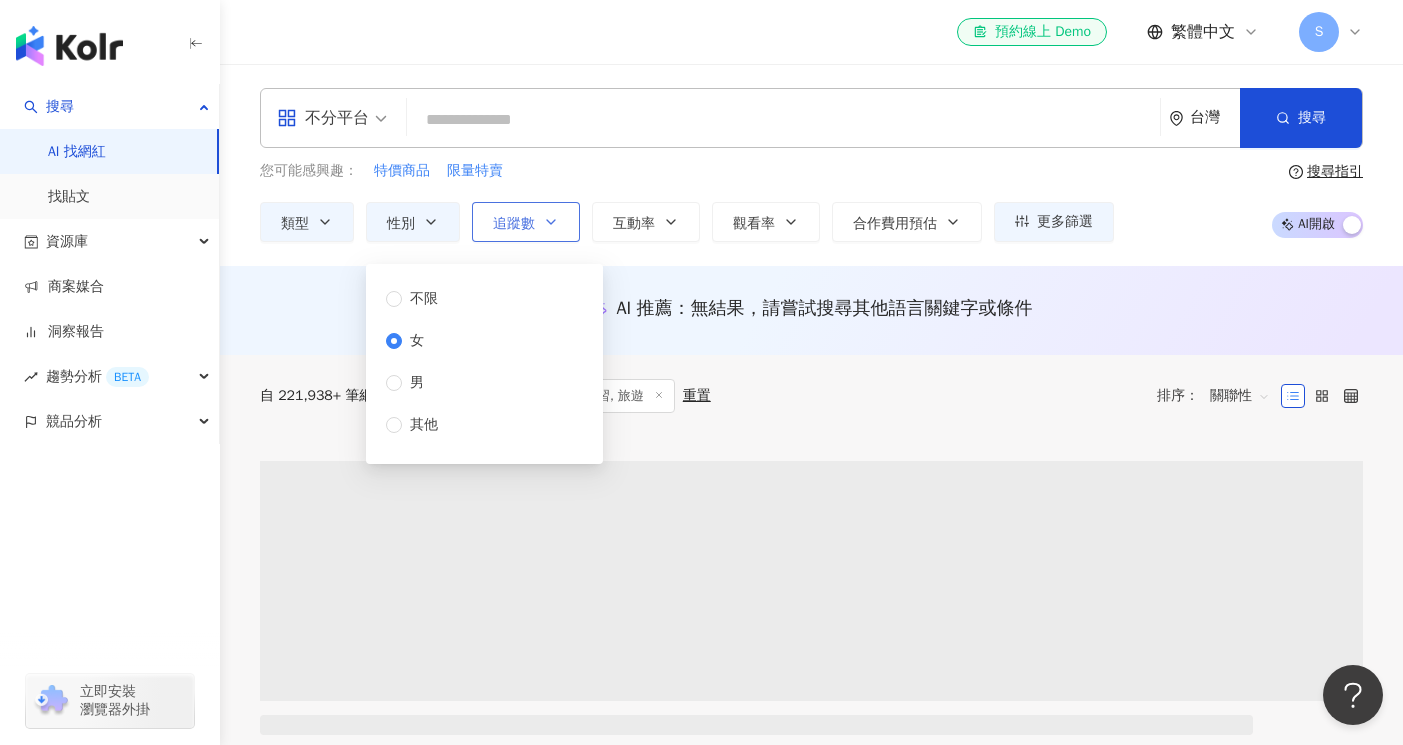 click on "追蹤數" at bounding box center [526, 222] 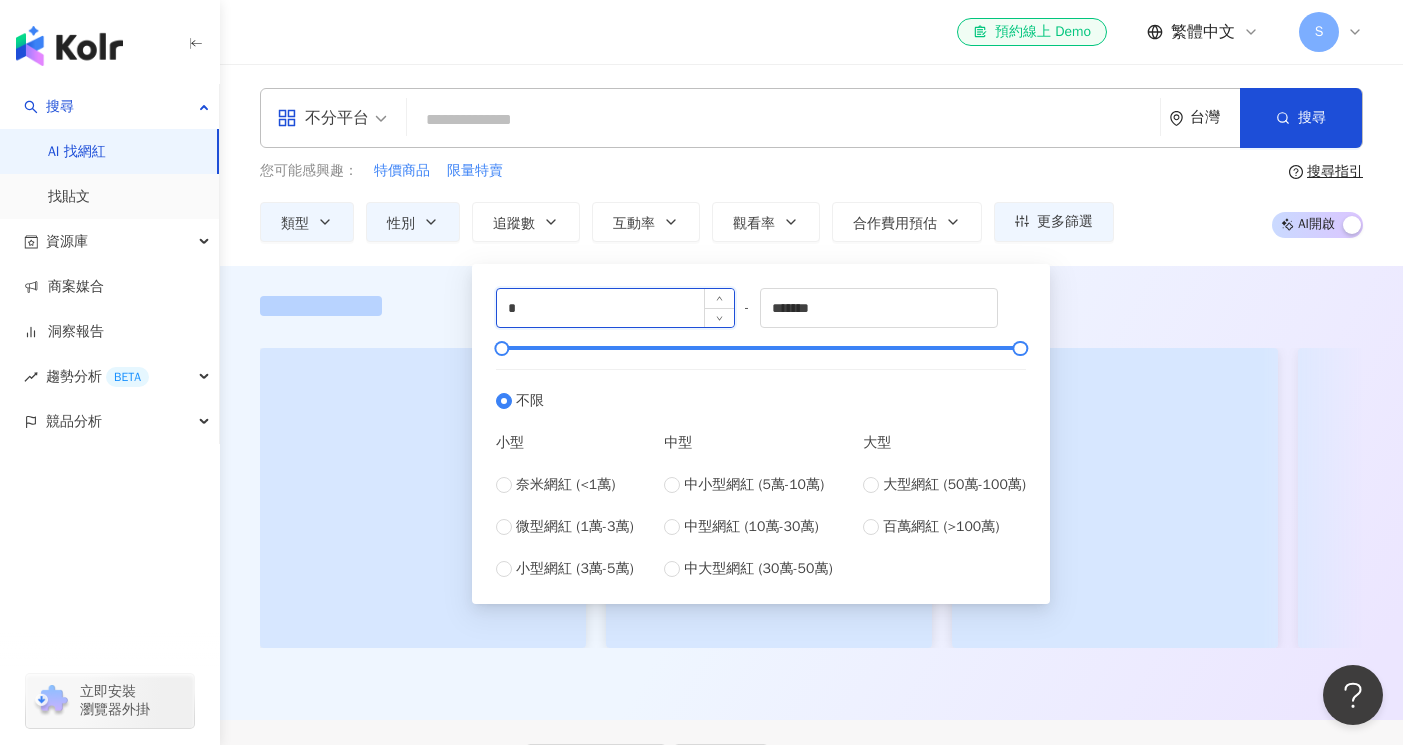 click on "*" at bounding box center (615, 308) 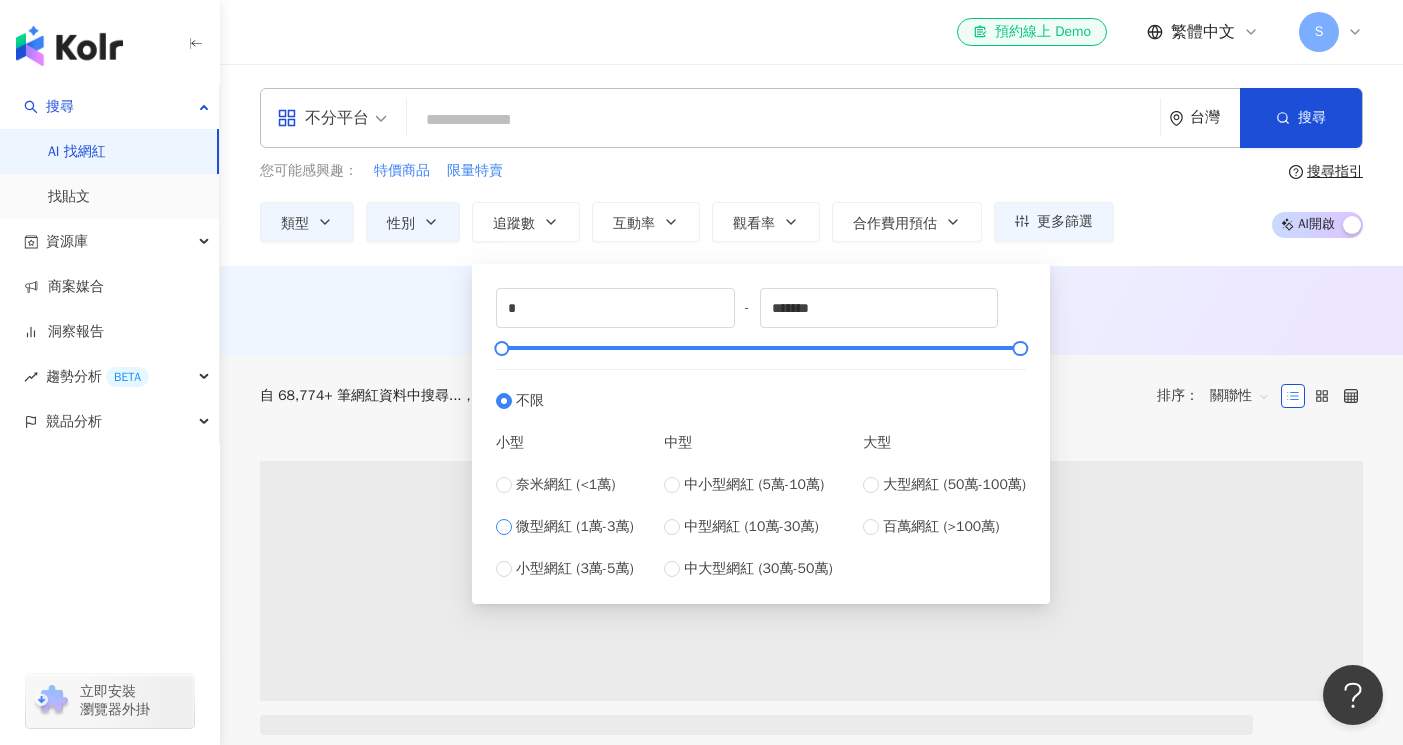 click on "微型網紅 (1萬-3萬)" at bounding box center (575, 527) 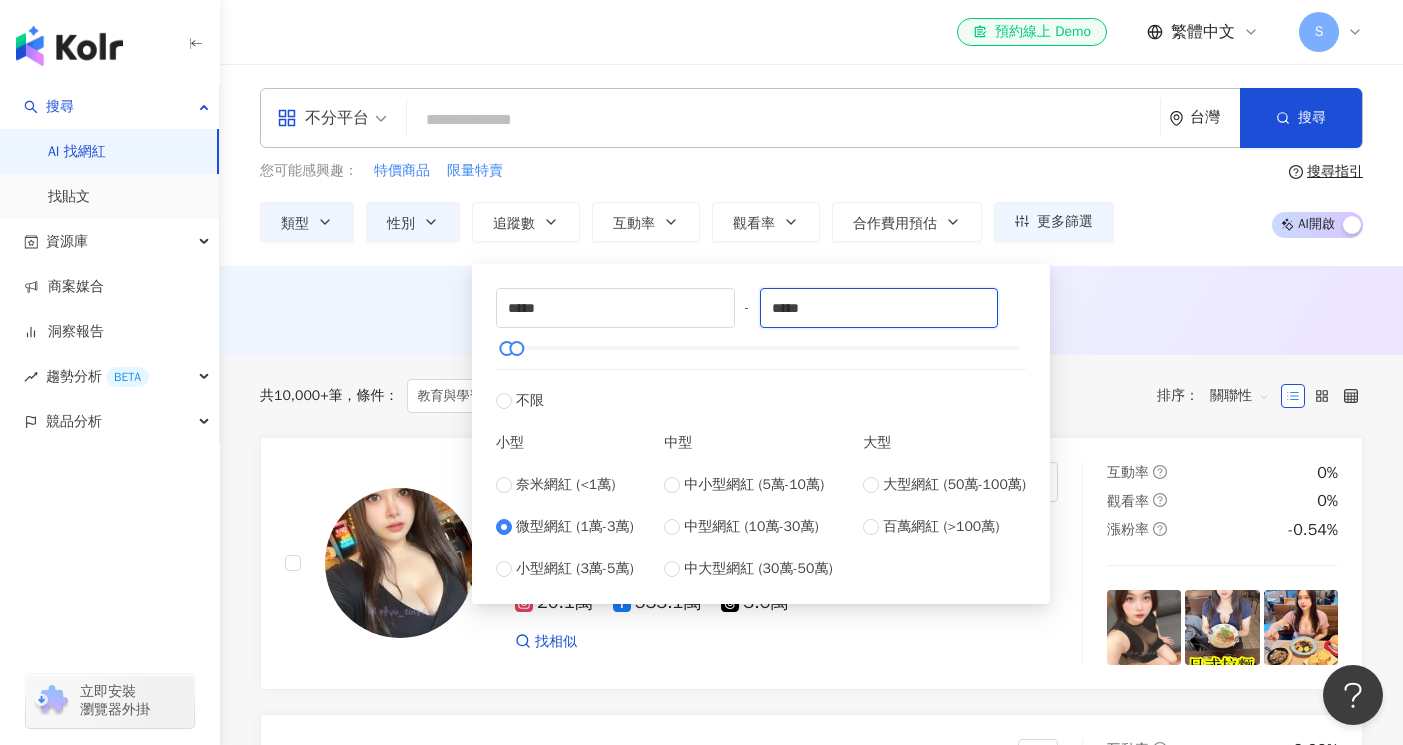 drag, startPoint x: 865, startPoint y: 313, endPoint x: 734, endPoint y: 299, distance: 131.74597 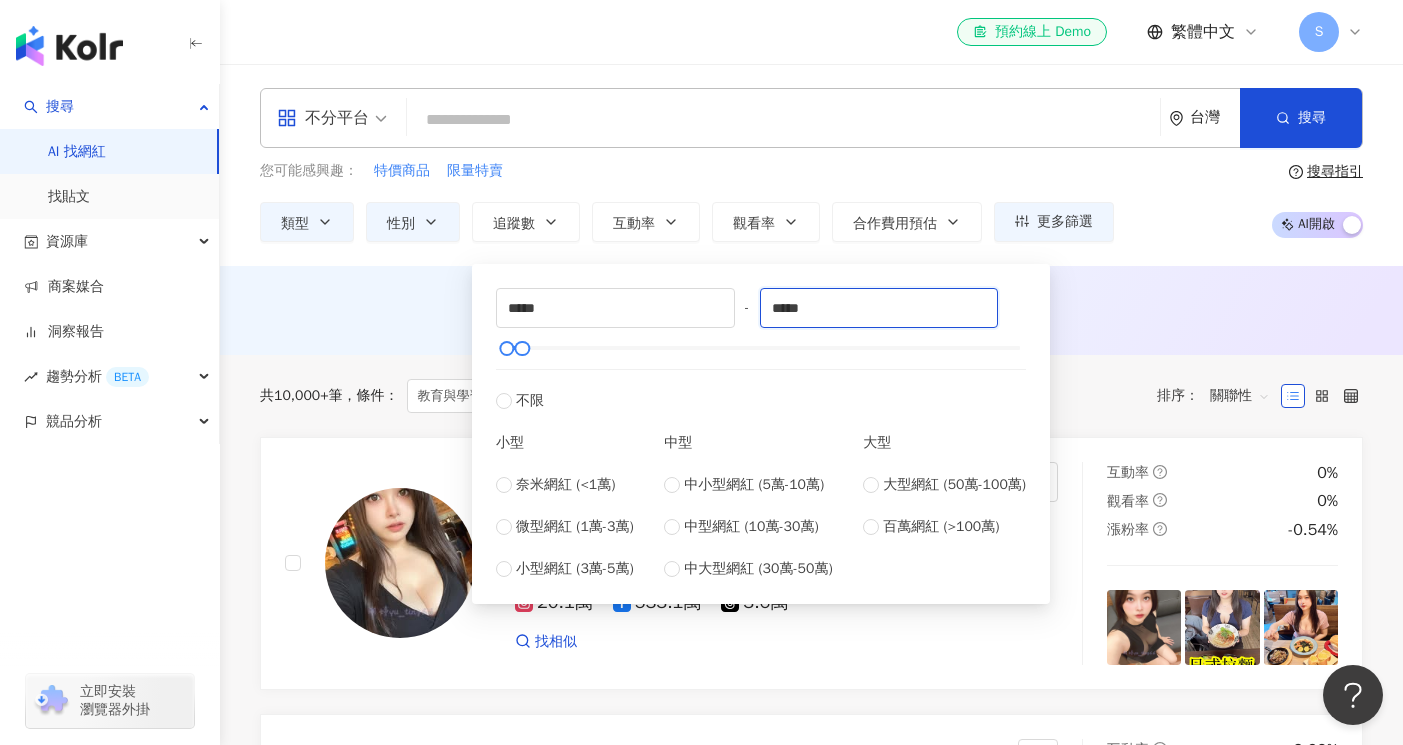 type on "*****" 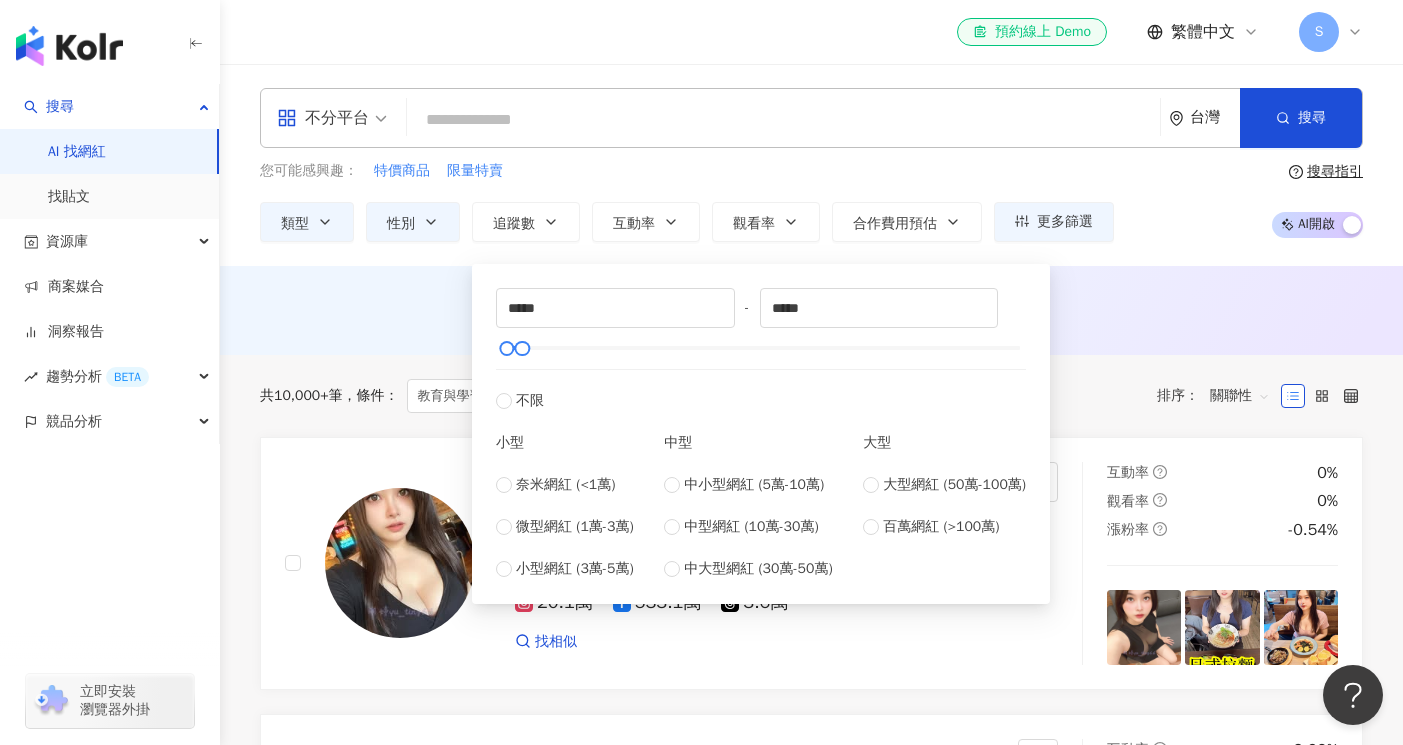click on "AI 推薦 ： 無結果，請嘗試搜尋其他語言關鍵字或條件" at bounding box center [811, 308] 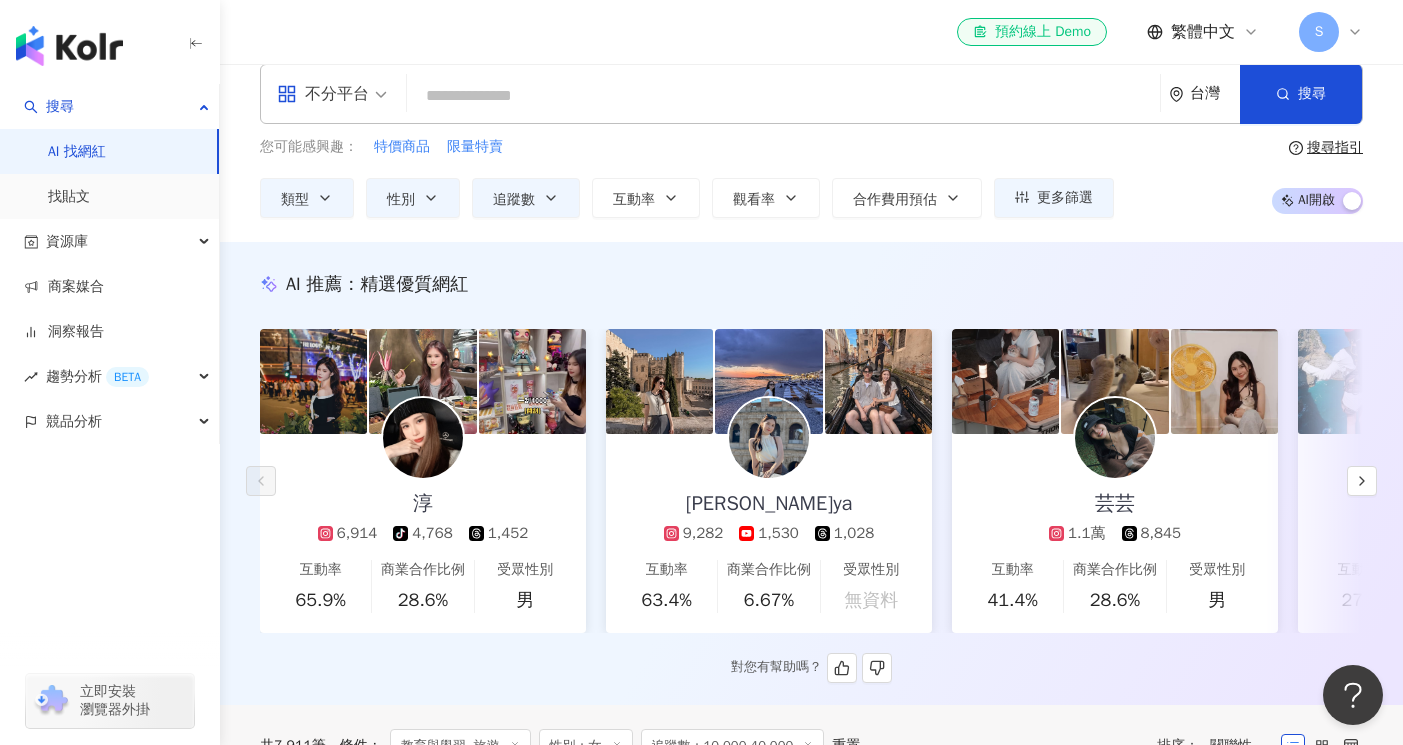scroll, scrollTop: 29, scrollLeft: 0, axis: vertical 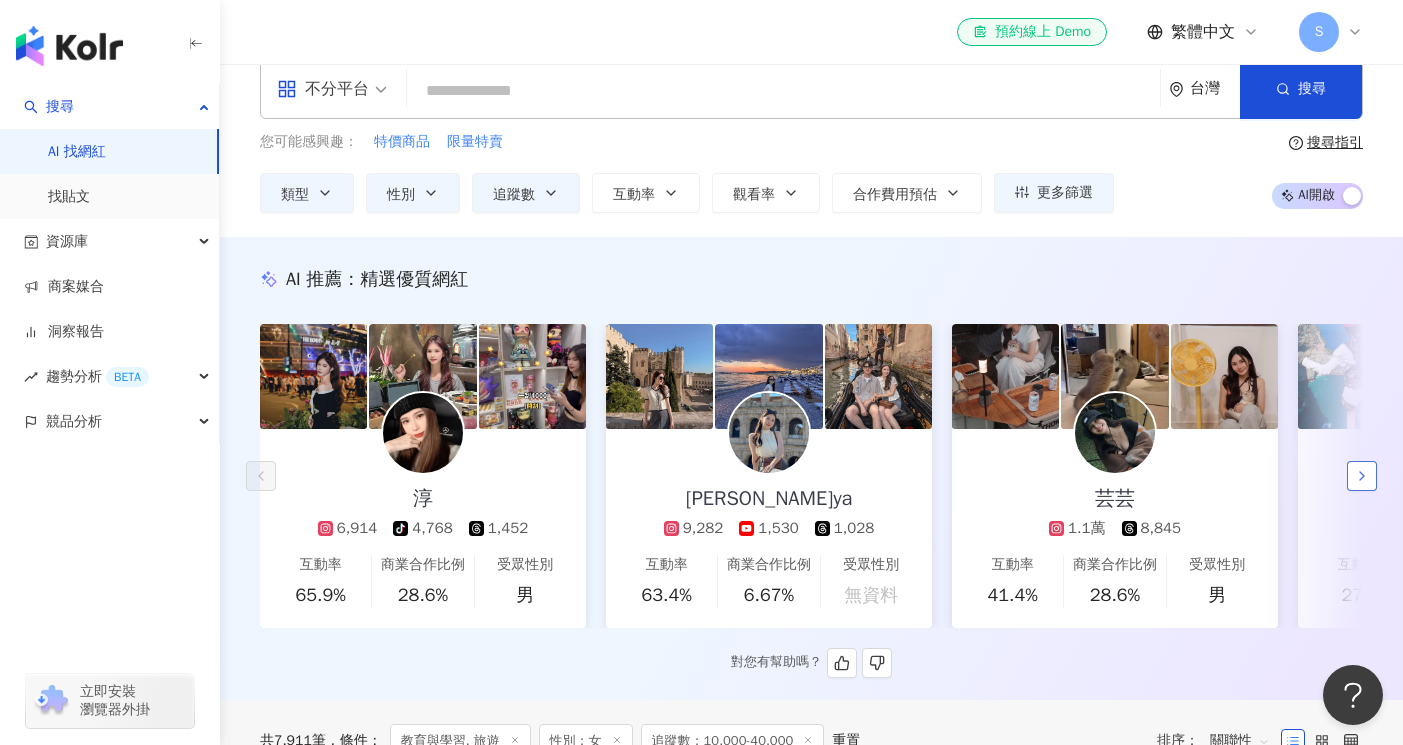 click 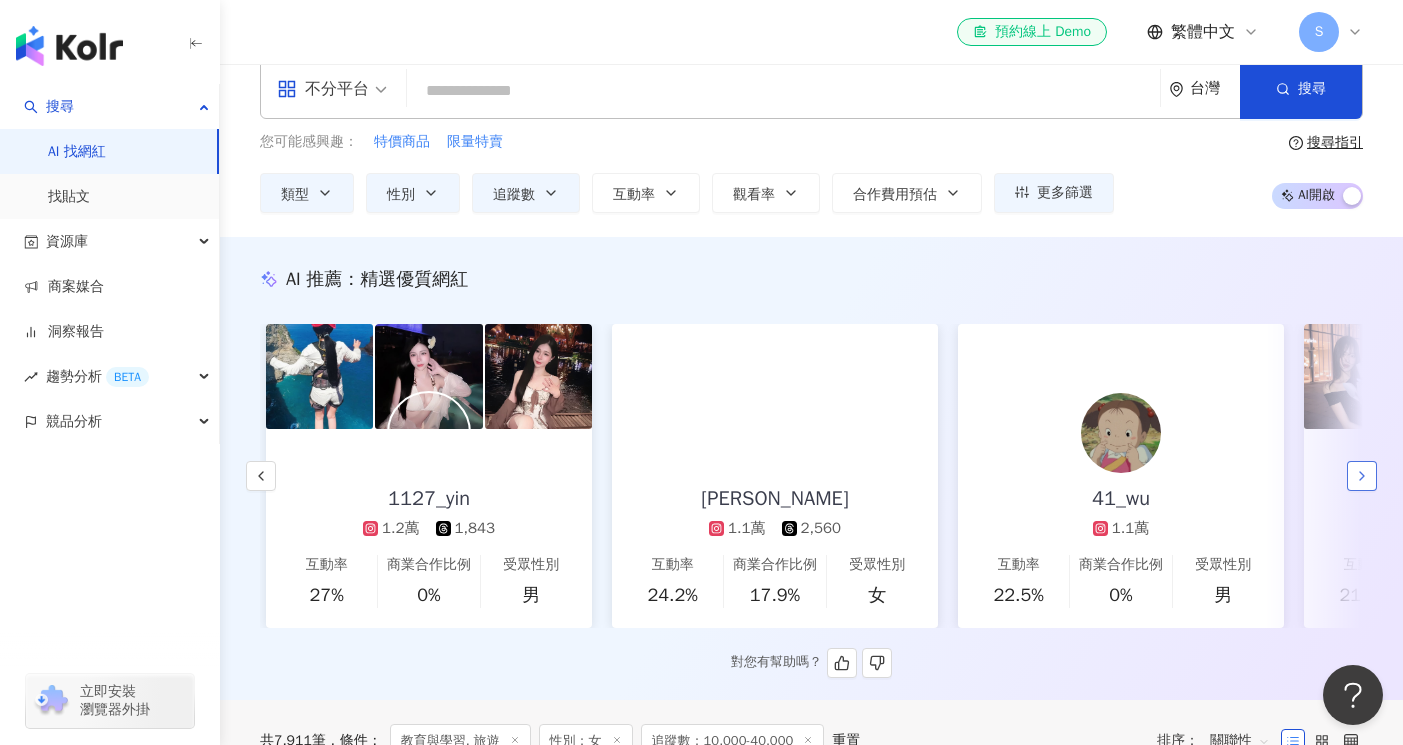 scroll, scrollTop: 0, scrollLeft: 1038, axis: horizontal 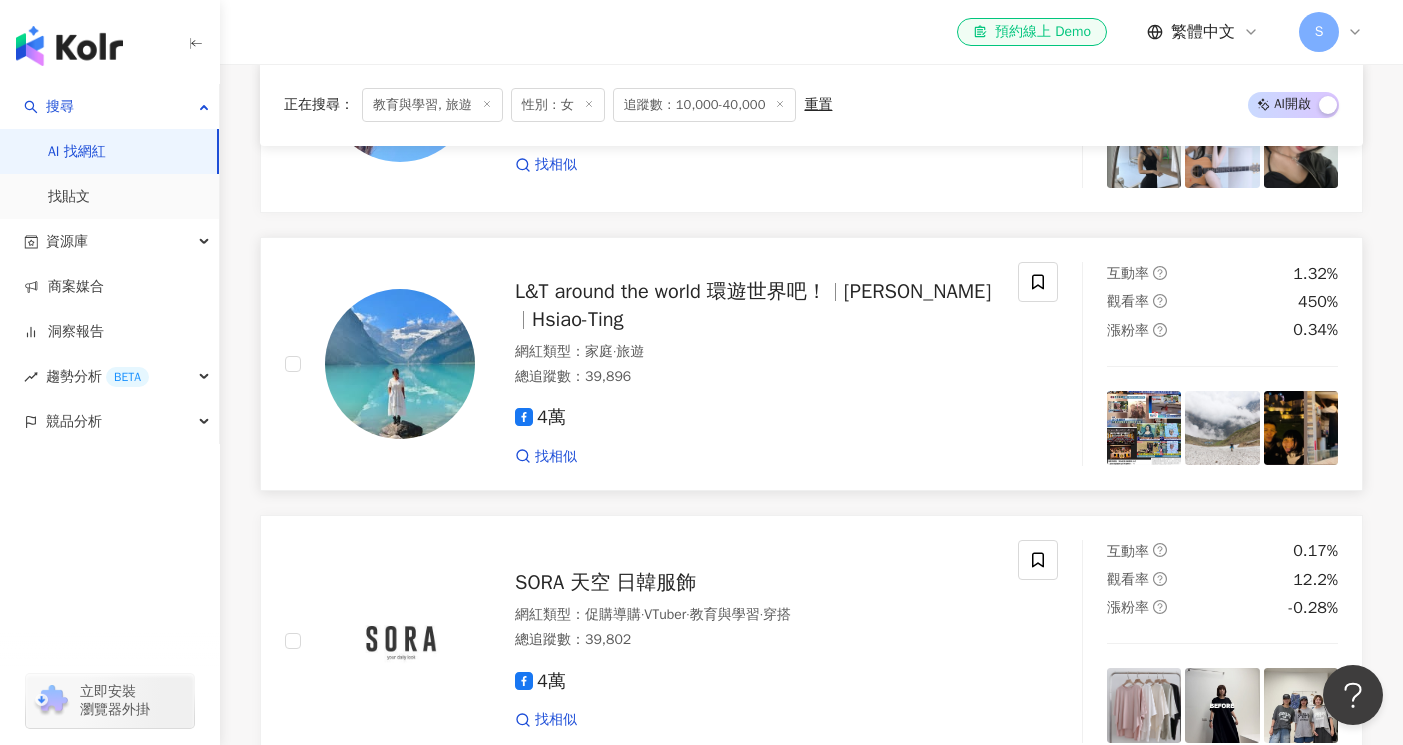 click on "L&T around the world 環遊世界吧！ 曾筱婷 Hsiao-Ting" at bounding box center (754, 306) 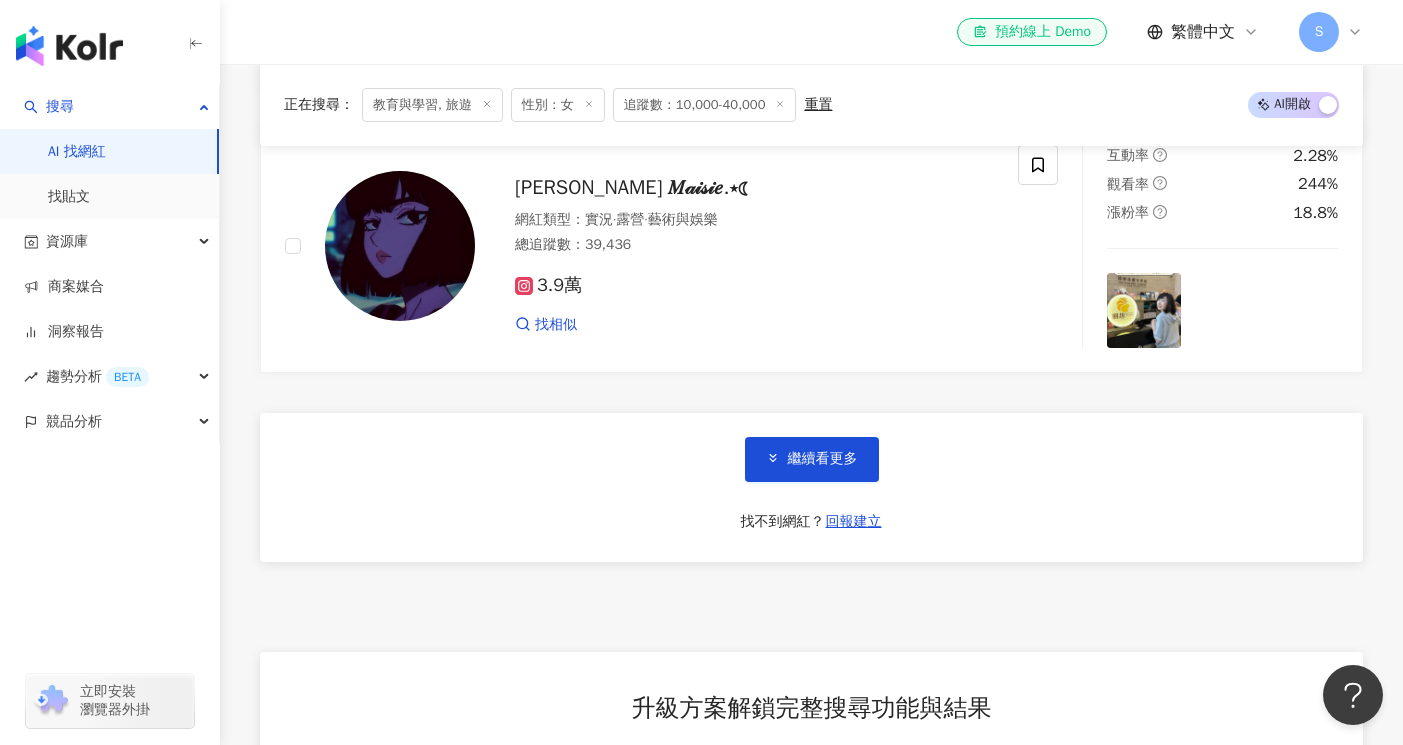 scroll, scrollTop: 3746, scrollLeft: 0, axis: vertical 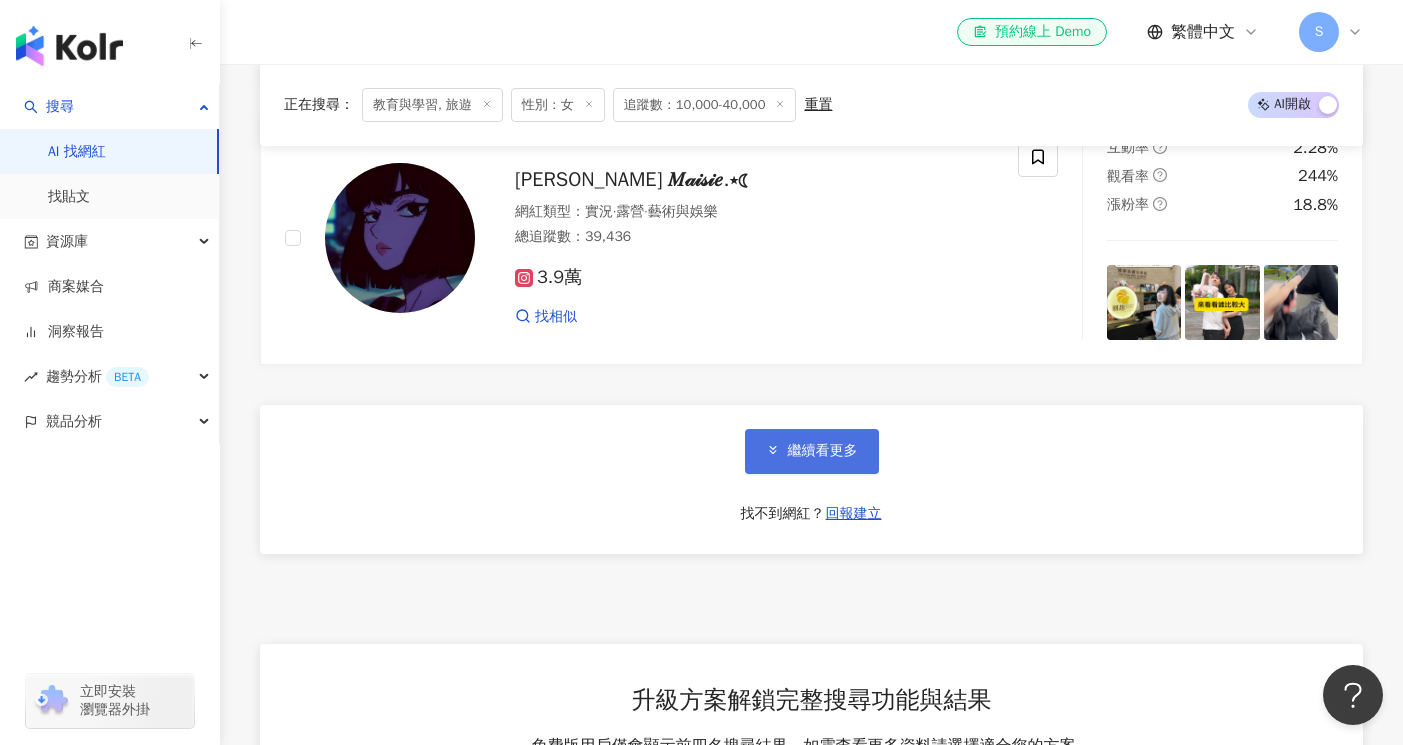 click on "繼續看更多" at bounding box center (823, 451) 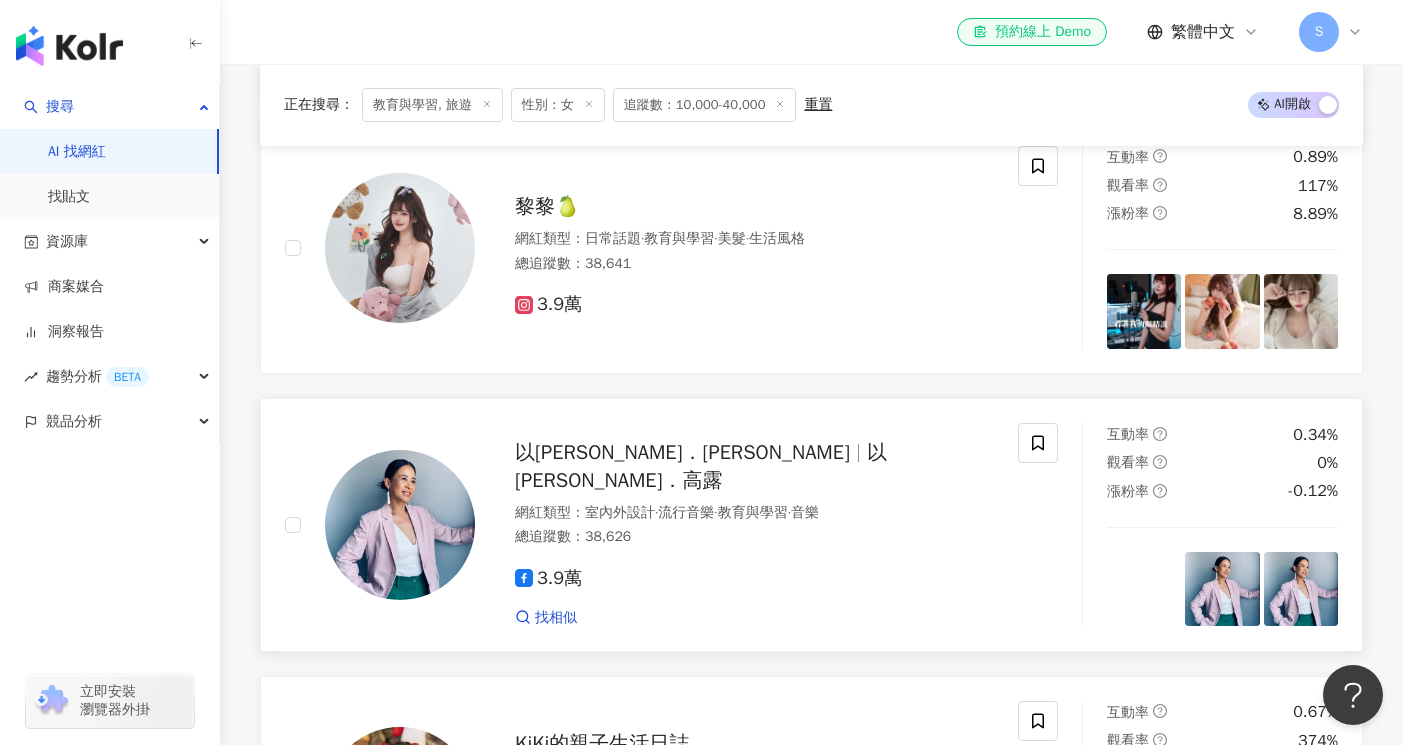 scroll, scrollTop: 6497, scrollLeft: 0, axis: vertical 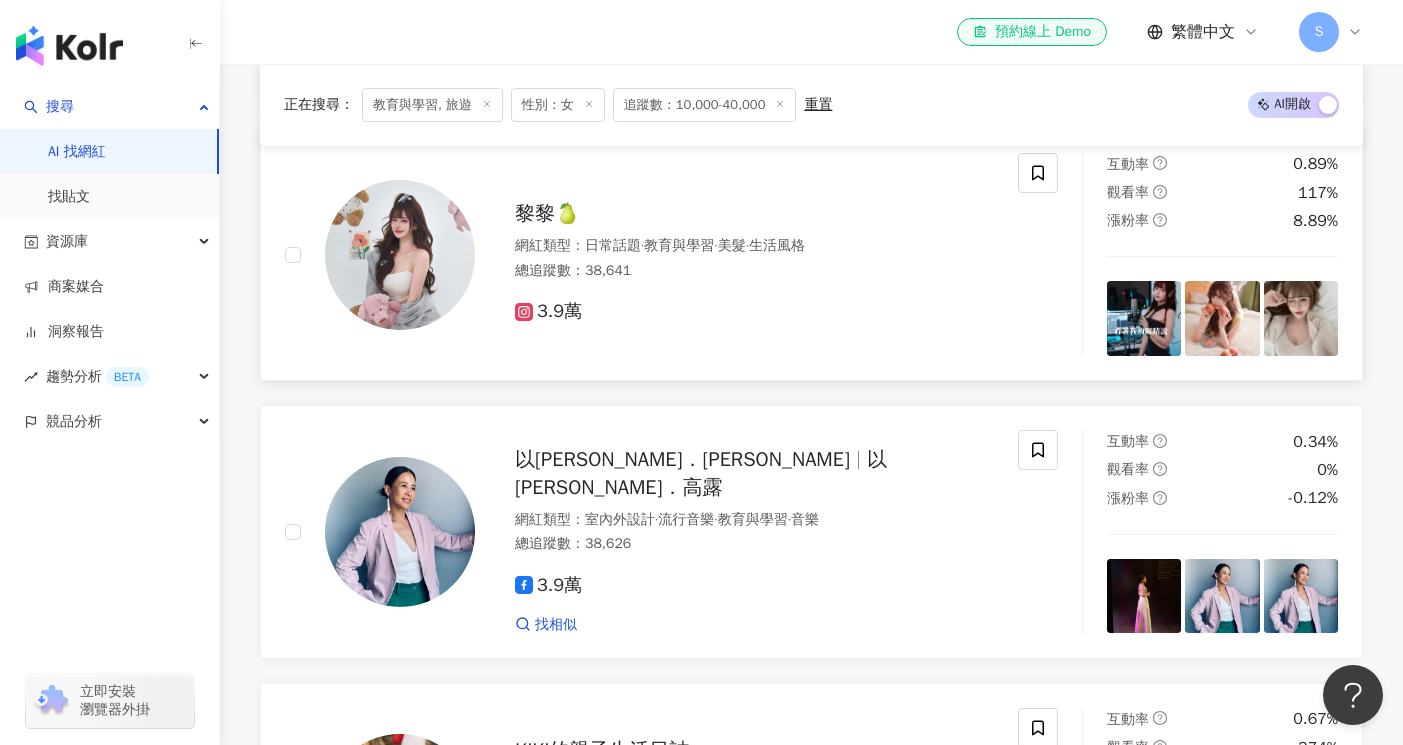 click on "3.9萬" at bounding box center (754, 304) 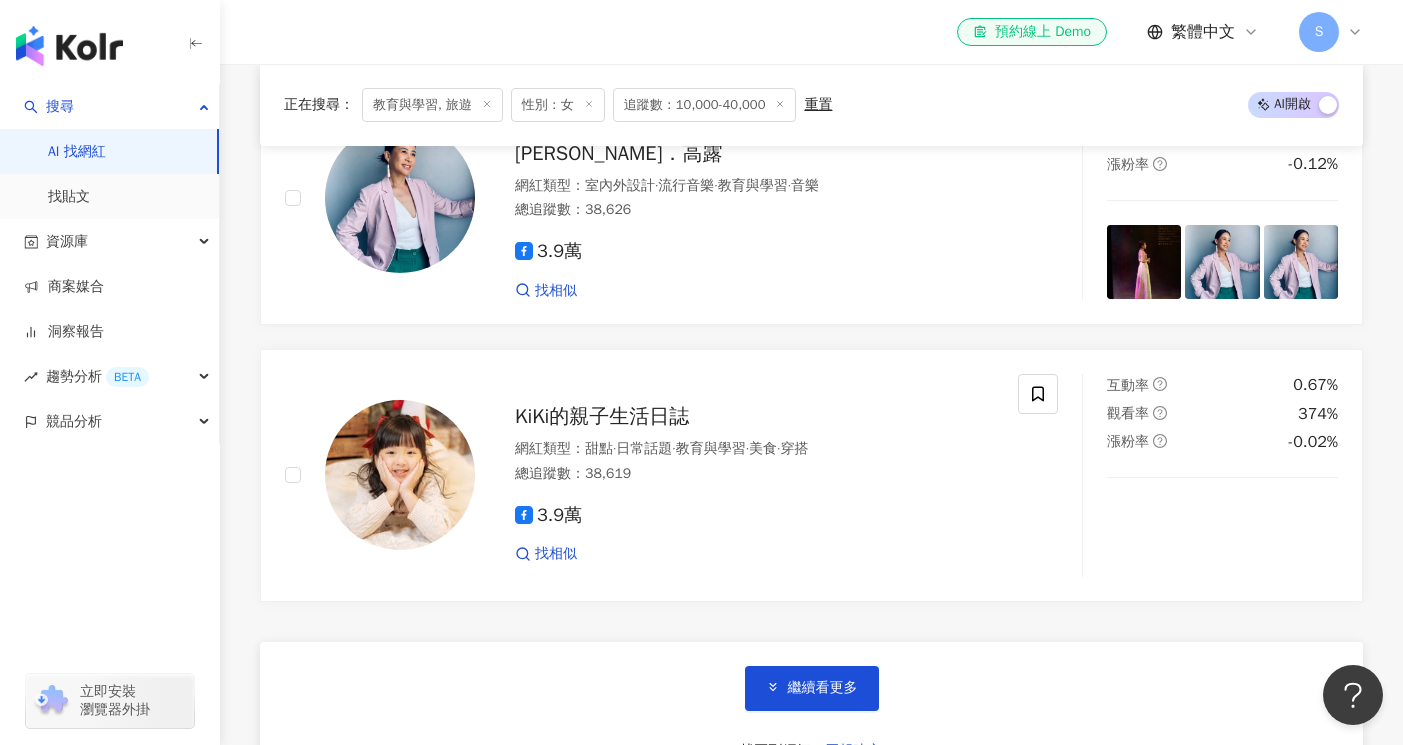 scroll, scrollTop: 6933, scrollLeft: 0, axis: vertical 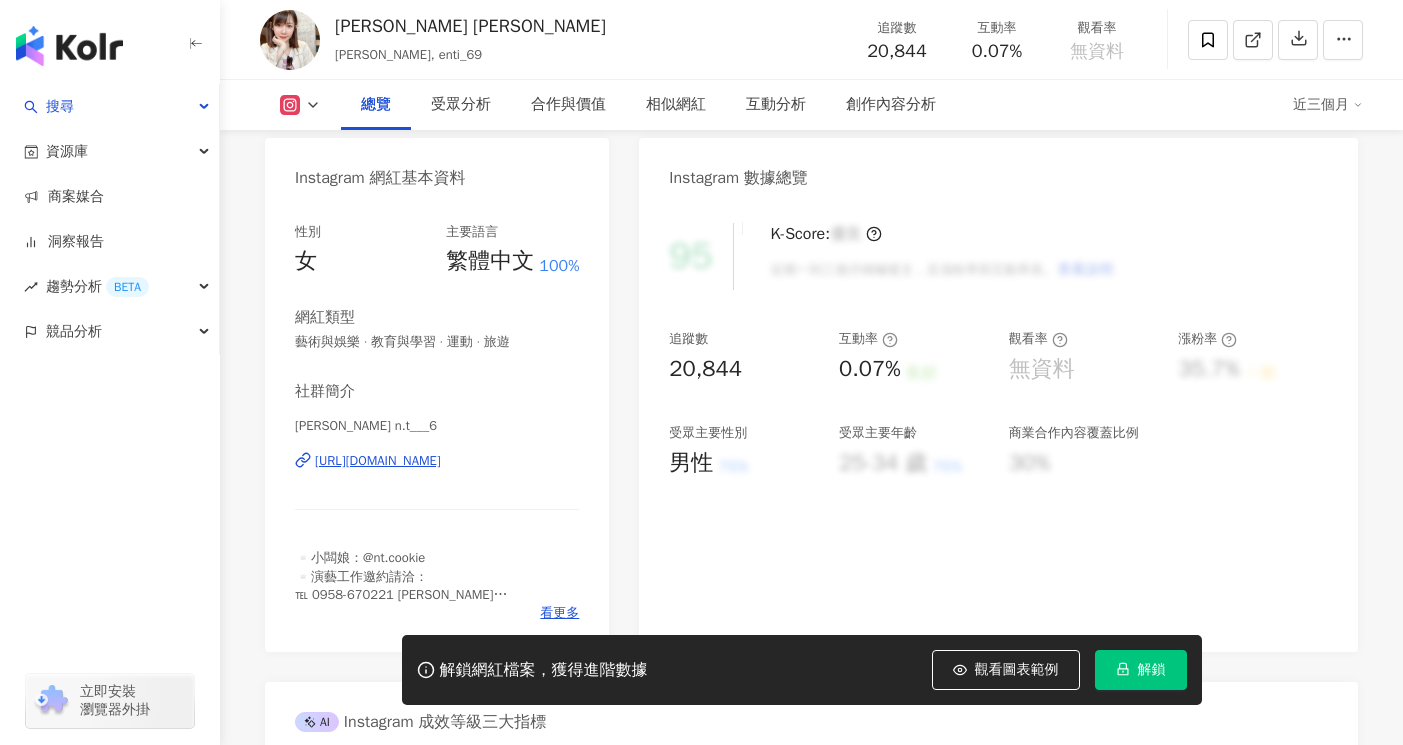 click on "https://www.instagram.com/n.t___6/" at bounding box center (378, 461) 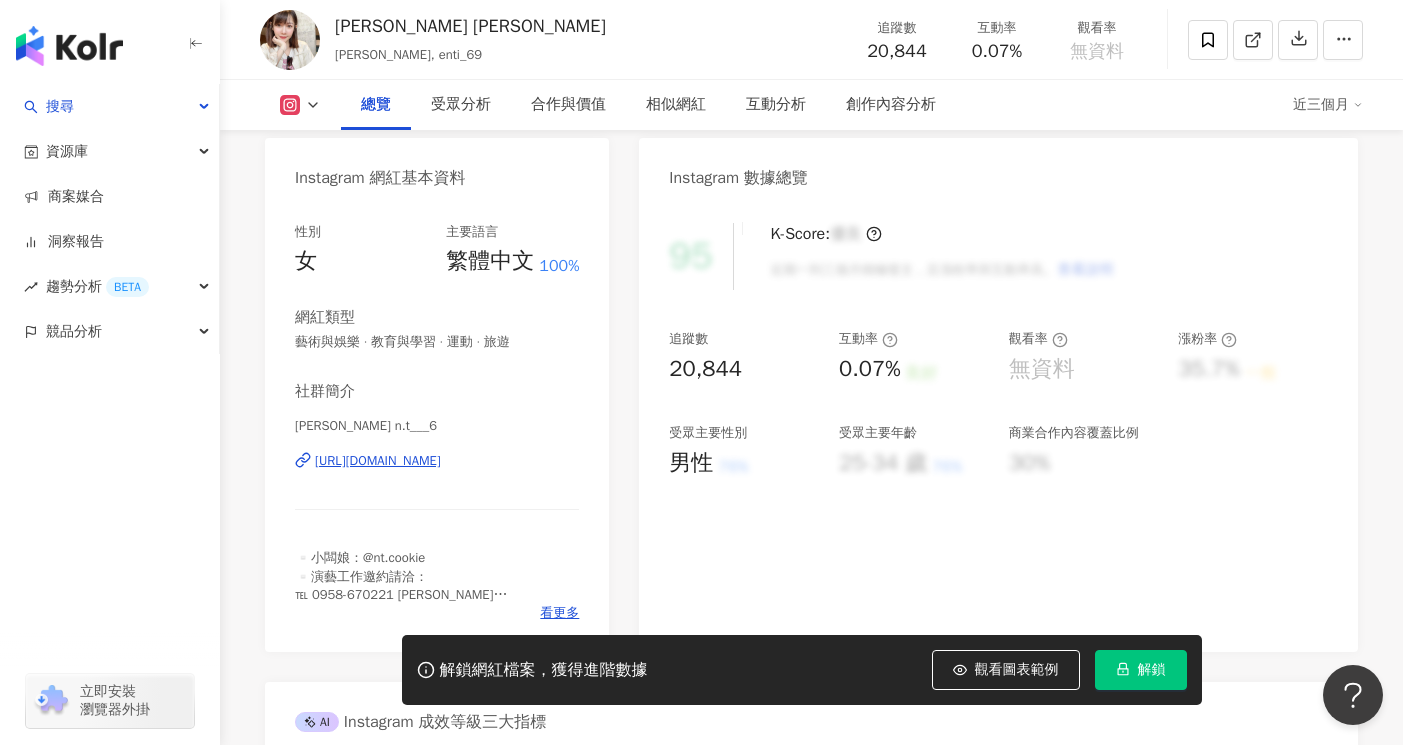 scroll, scrollTop: 0, scrollLeft: 0, axis: both 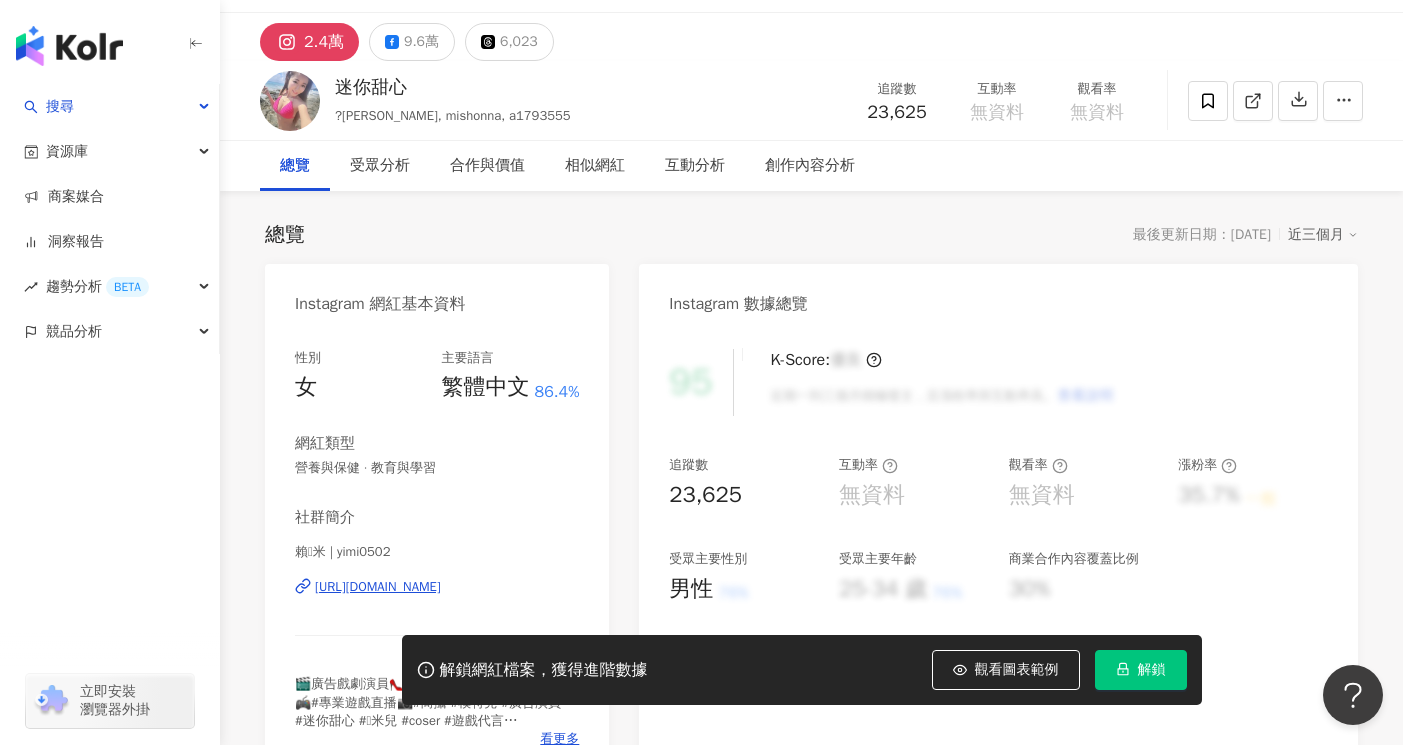 click on "https://www.instagram.com/yimi0502/" at bounding box center (378, 587) 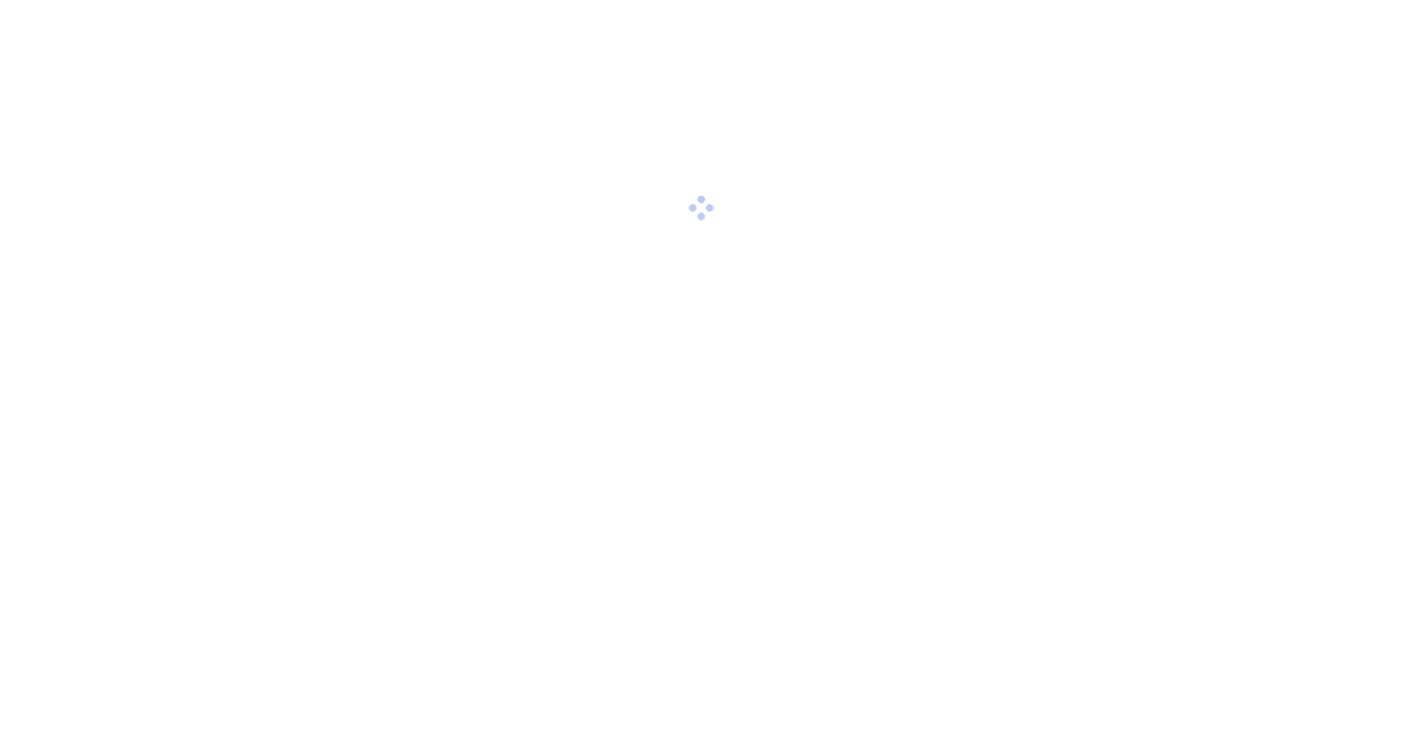 scroll, scrollTop: 0, scrollLeft: 0, axis: both 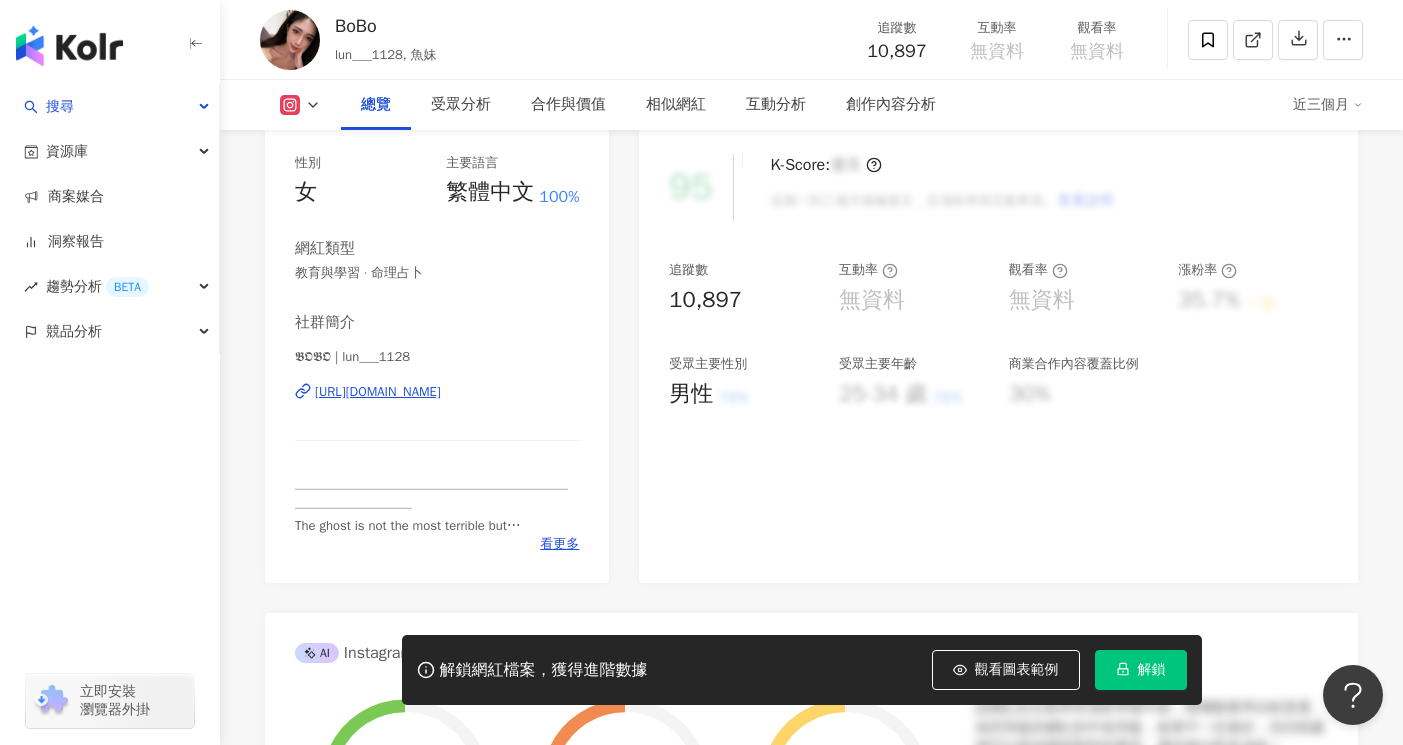 click on "[URL][DOMAIN_NAME]" at bounding box center (378, 392) 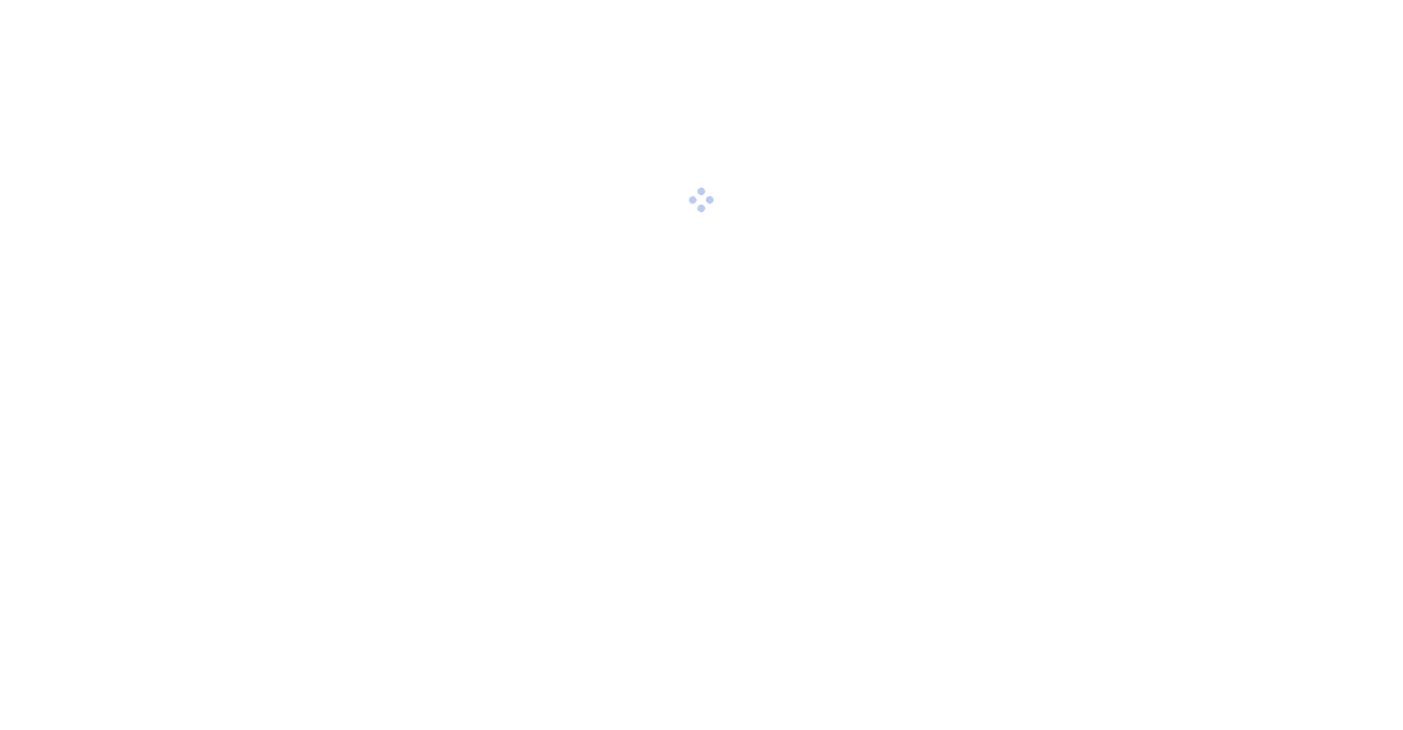 scroll, scrollTop: 0, scrollLeft: 0, axis: both 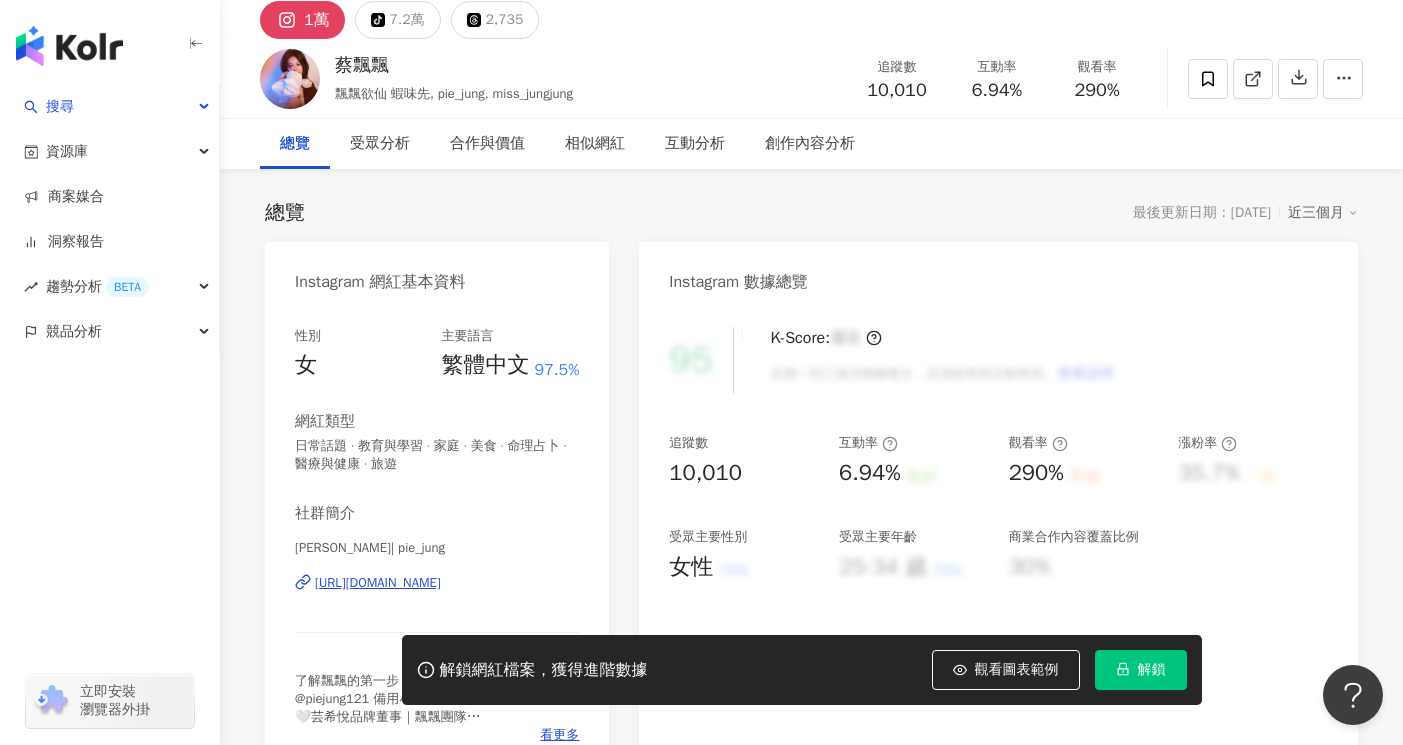 click on "https://www.instagram.com/pie_jung/" at bounding box center [378, 583] 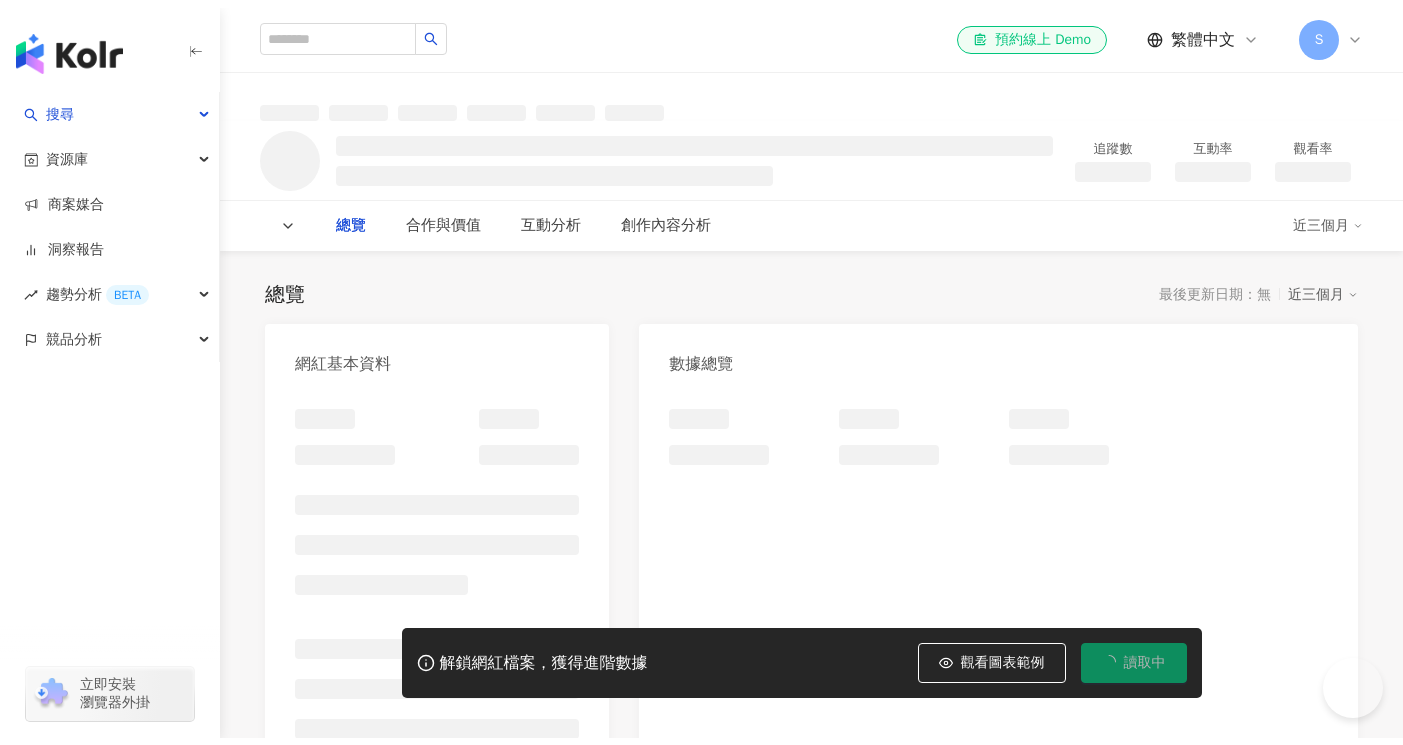 scroll, scrollTop: 0, scrollLeft: 0, axis: both 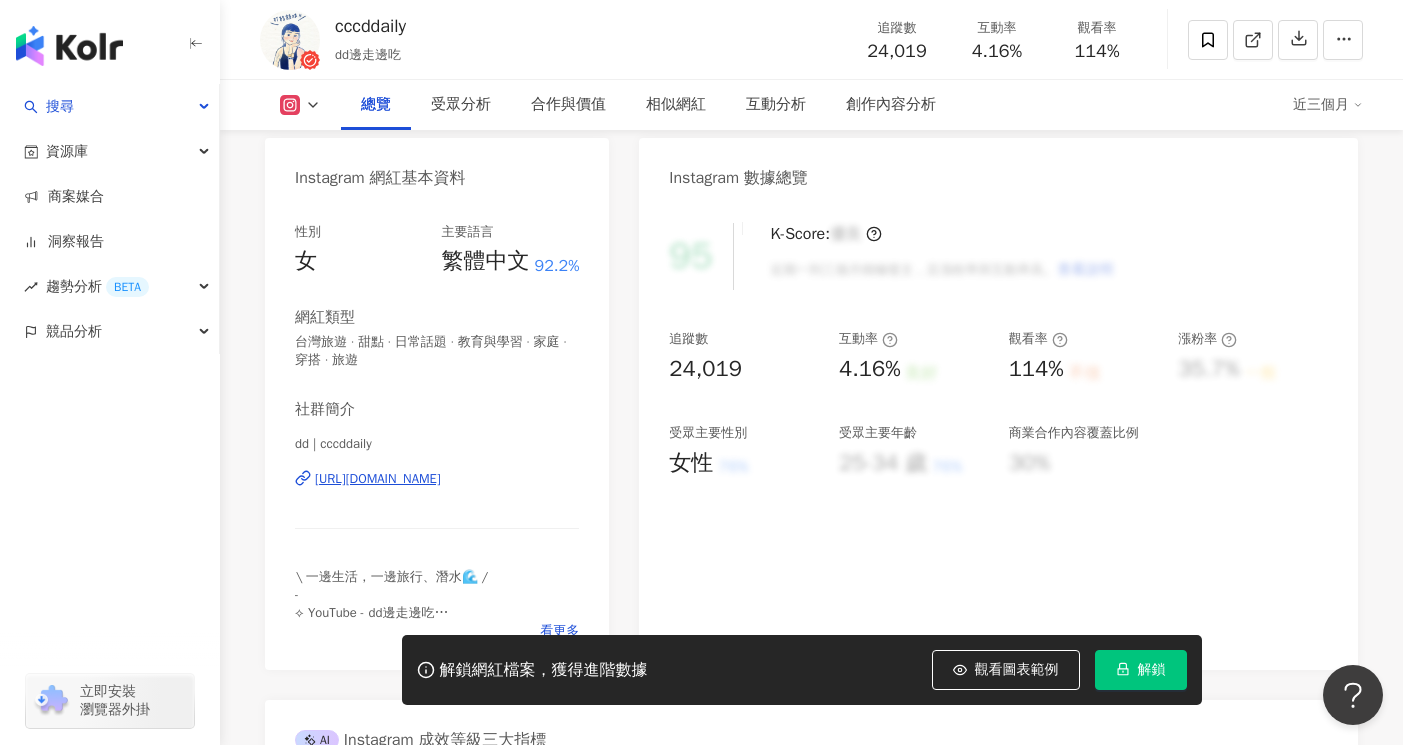 click on "https://www.instagram.com/cccddaily/" at bounding box center [378, 479] 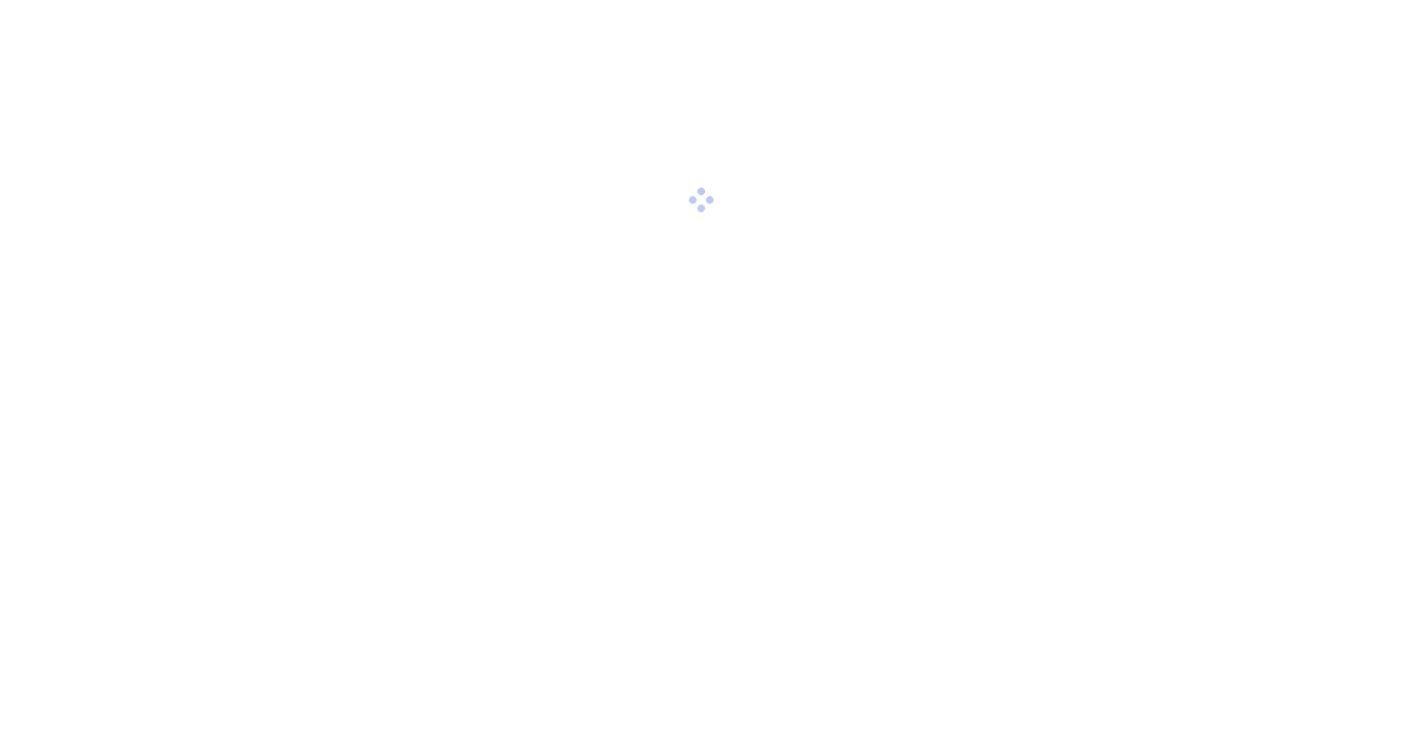 scroll, scrollTop: 0, scrollLeft: 0, axis: both 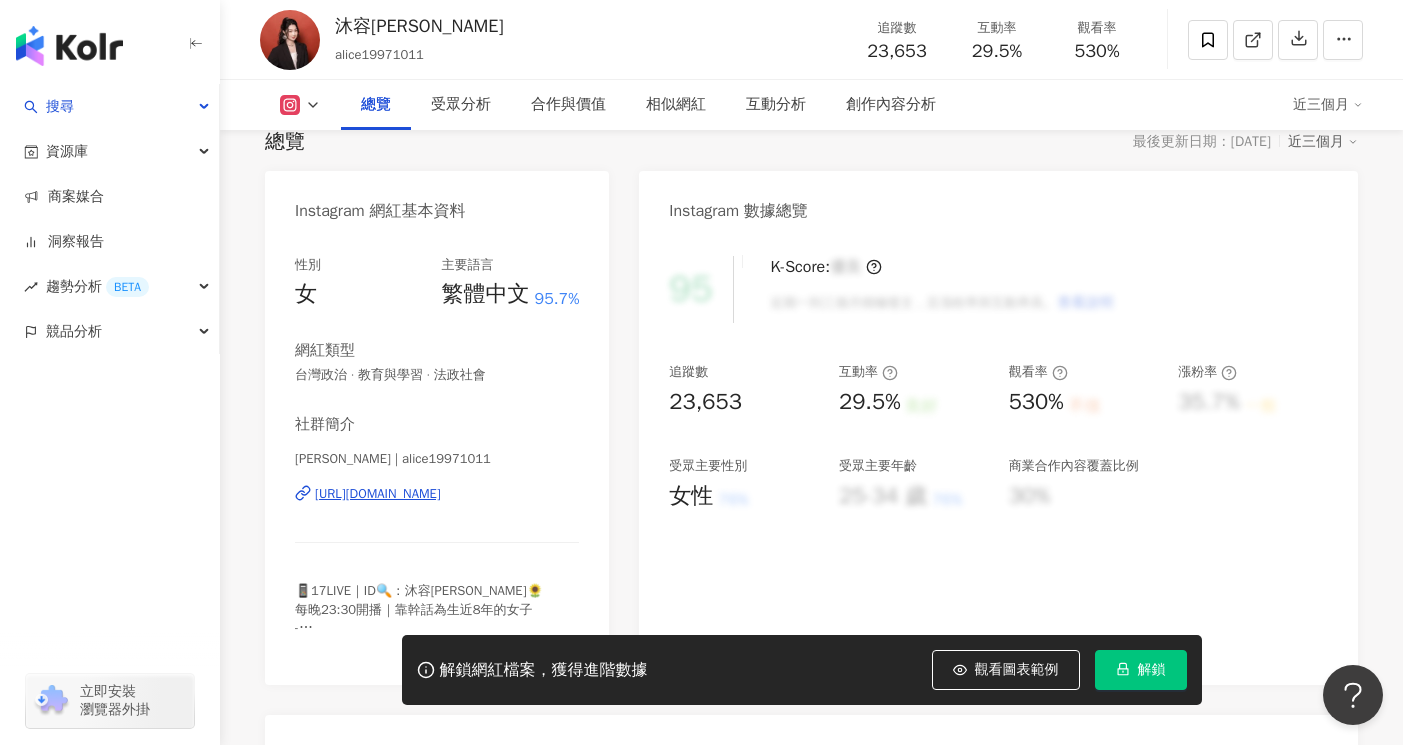 click on "沐容 | alice19971011 https://www.instagram.com/alice19971011/" at bounding box center (437, 508) 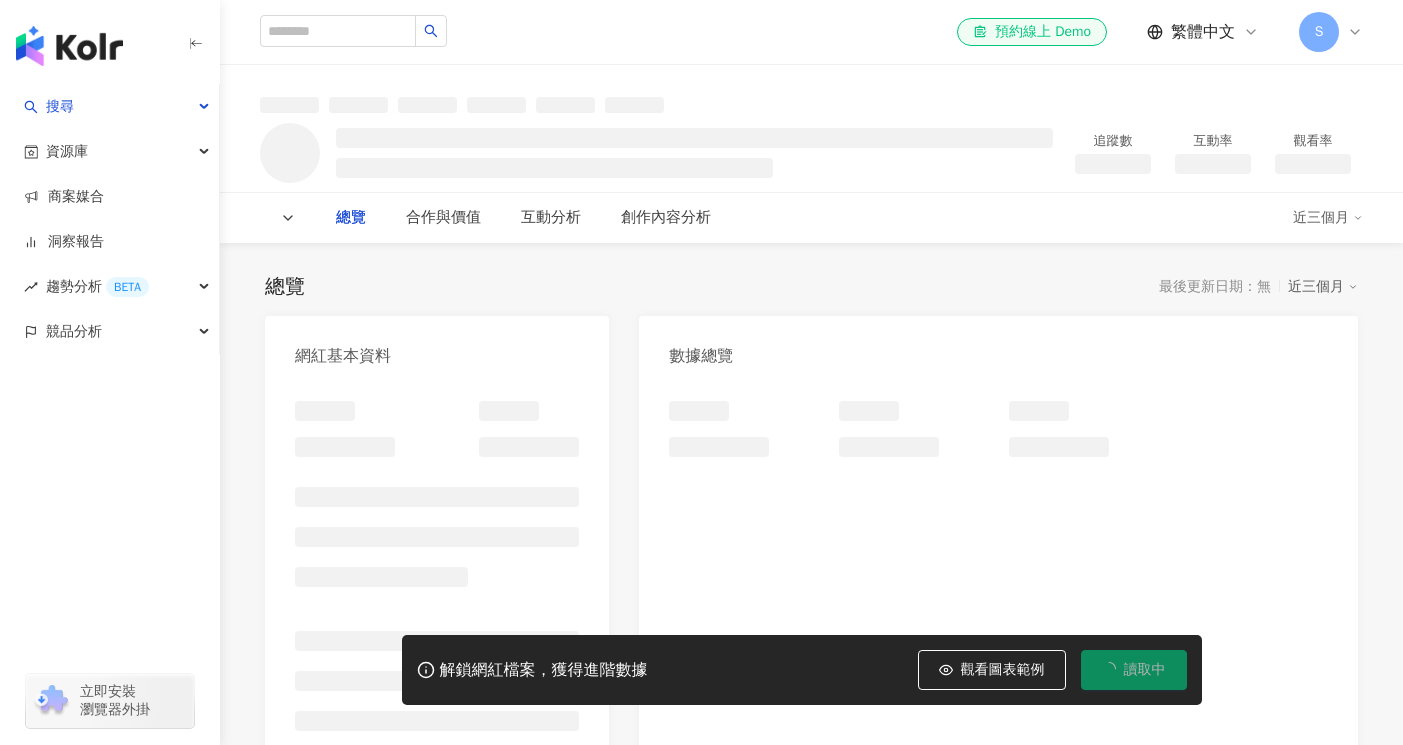 scroll, scrollTop: 0, scrollLeft: 0, axis: both 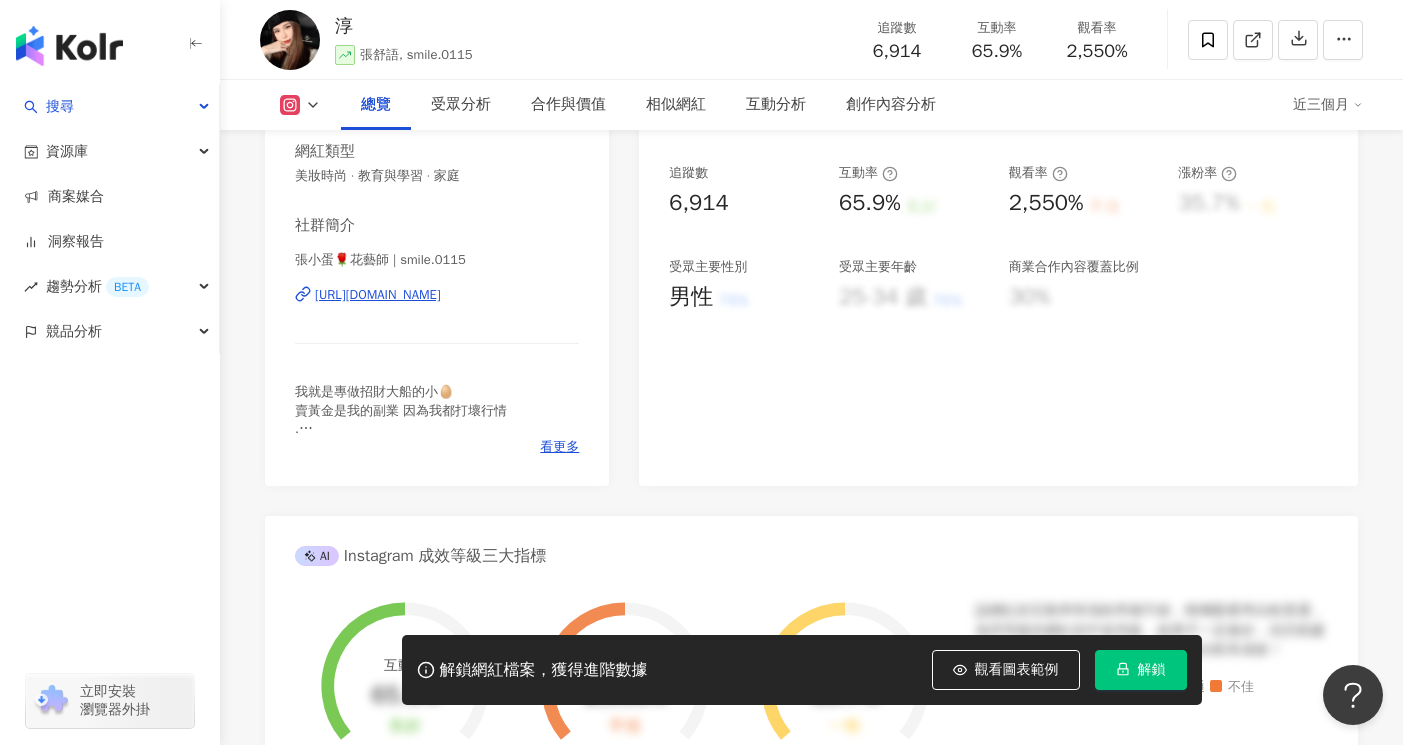 click on "[URL][DOMAIN_NAME]" at bounding box center [378, 295] 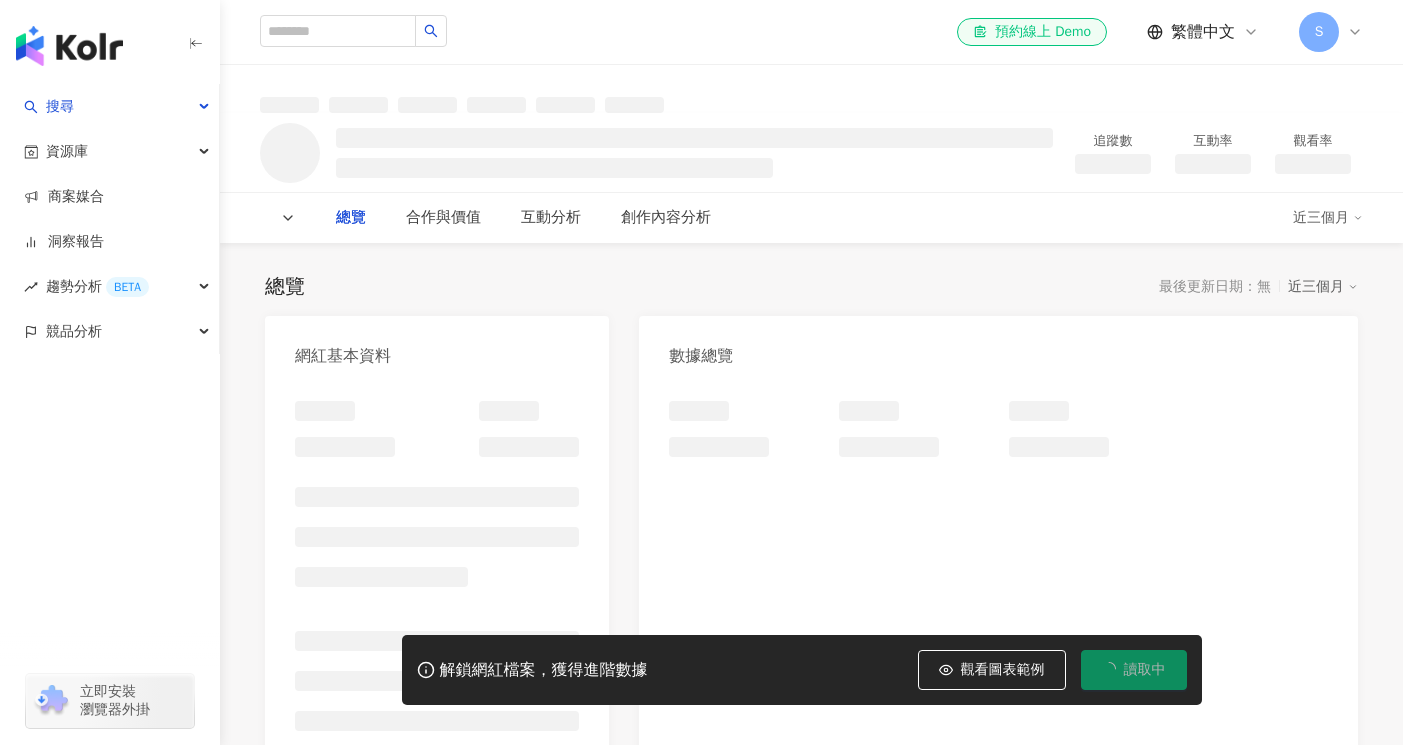 scroll, scrollTop: 0, scrollLeft: 0, axis: both 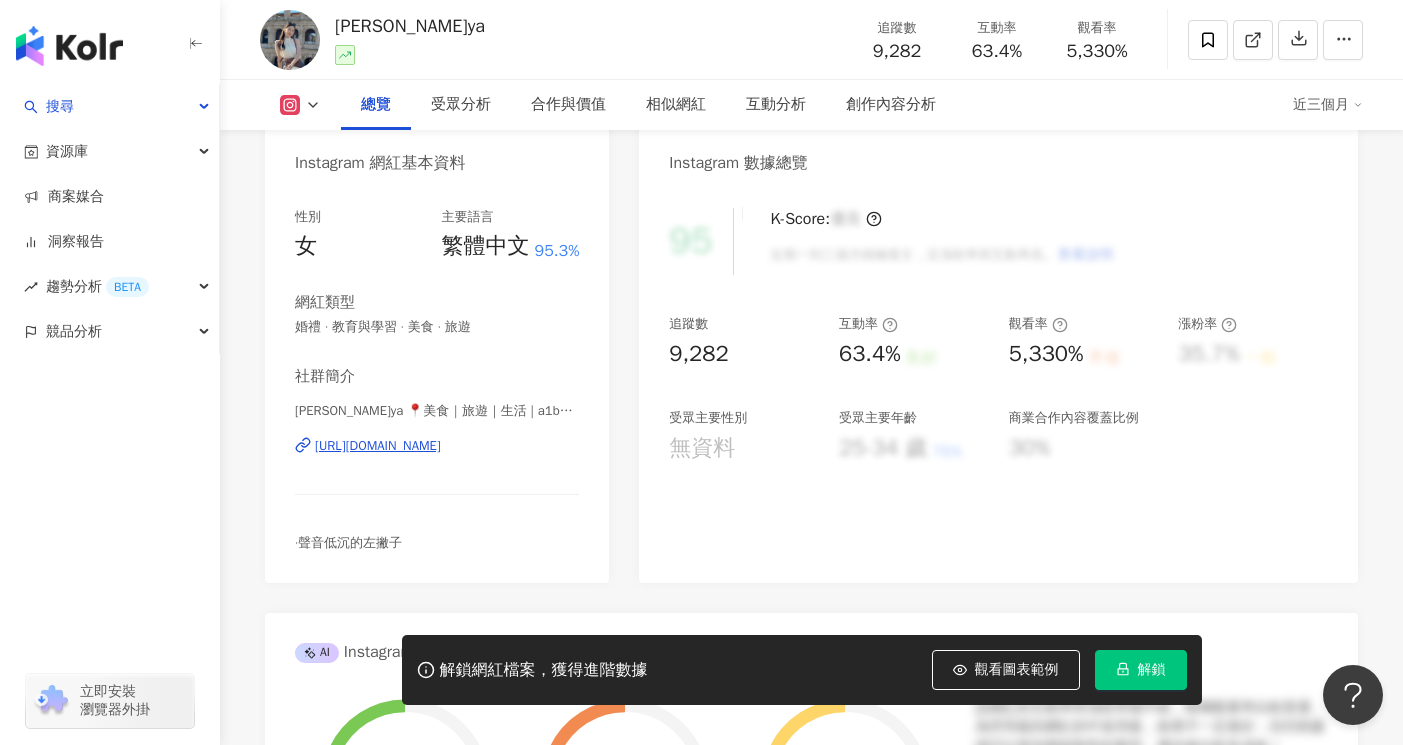 click on "https://www.instagram.com/a1b2c3838/" at bounding box center (378, 446) 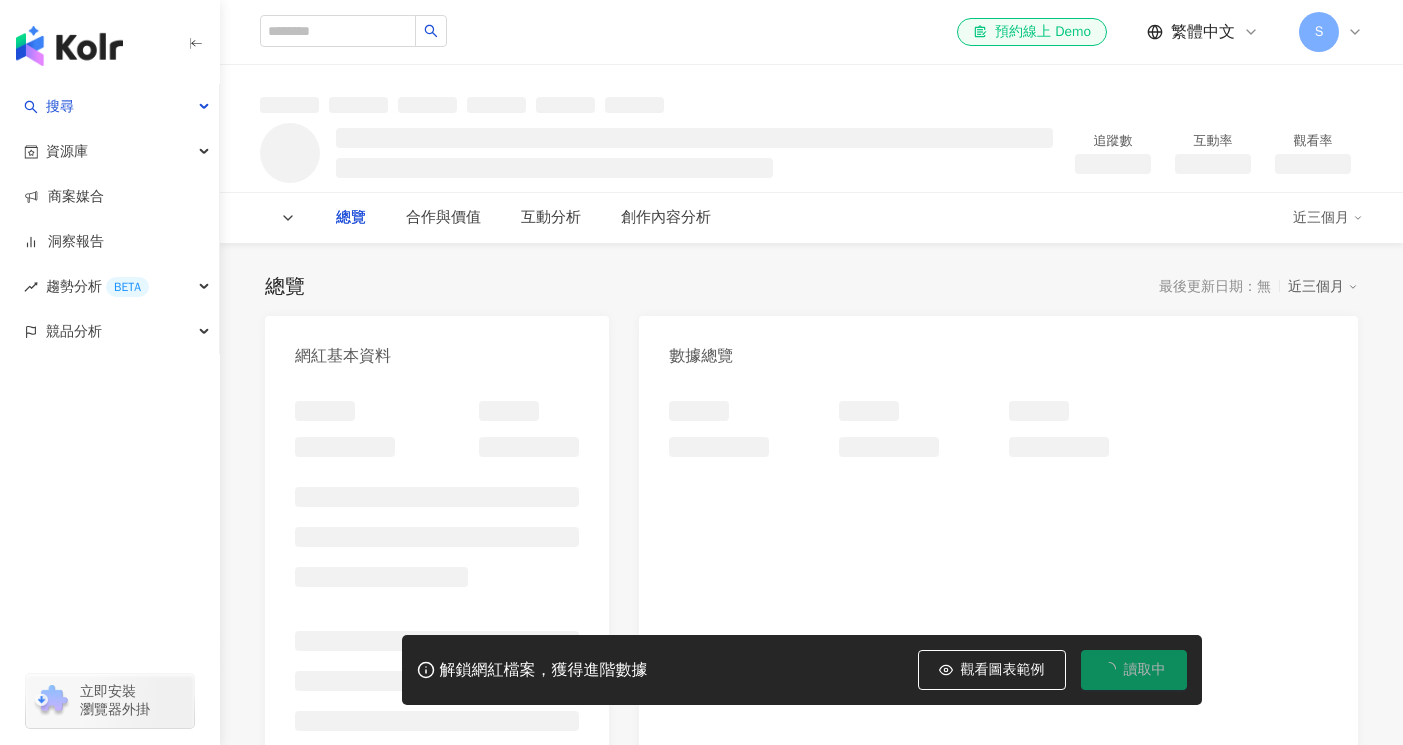 scroll, scrollTop: 0, scrollLeft: 0, axis: both 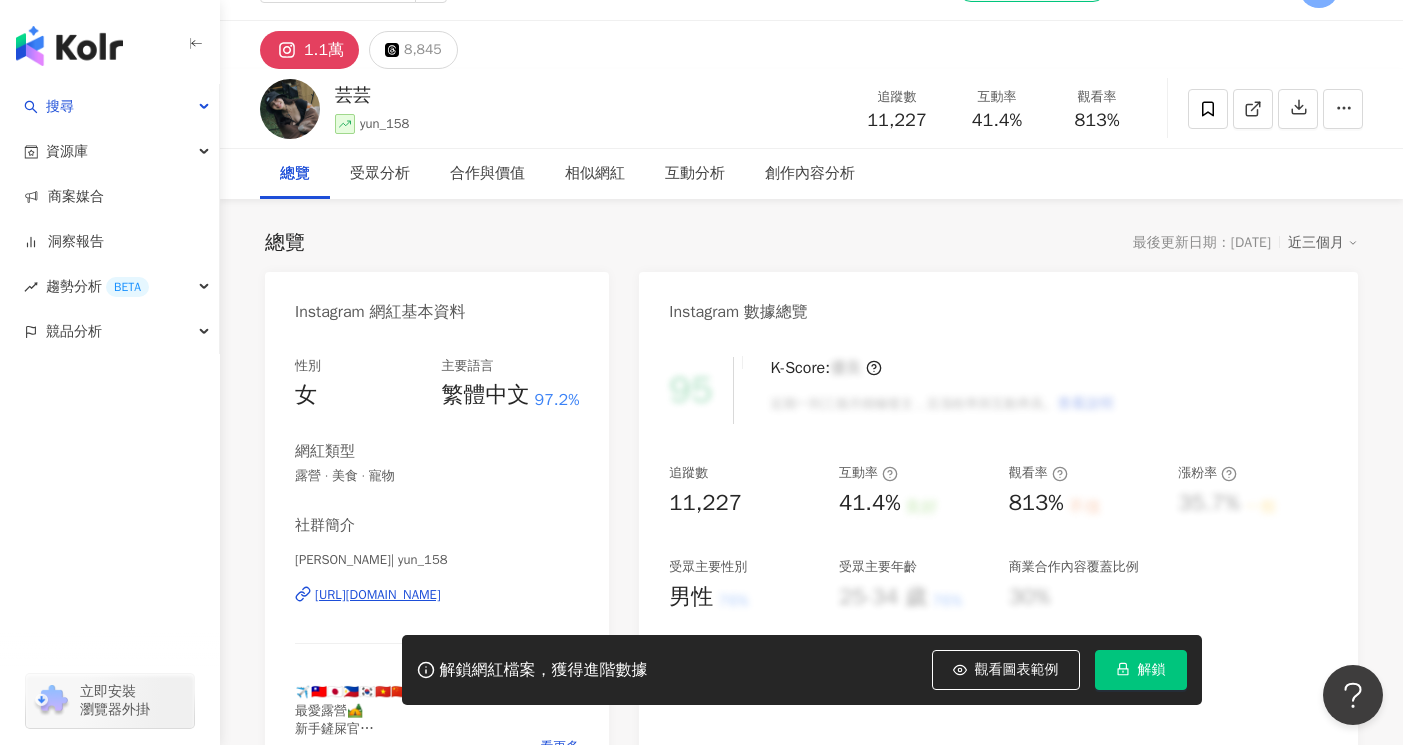 click on "https://www.instagram.com/yun_158/" at bounding box center (378, 595) 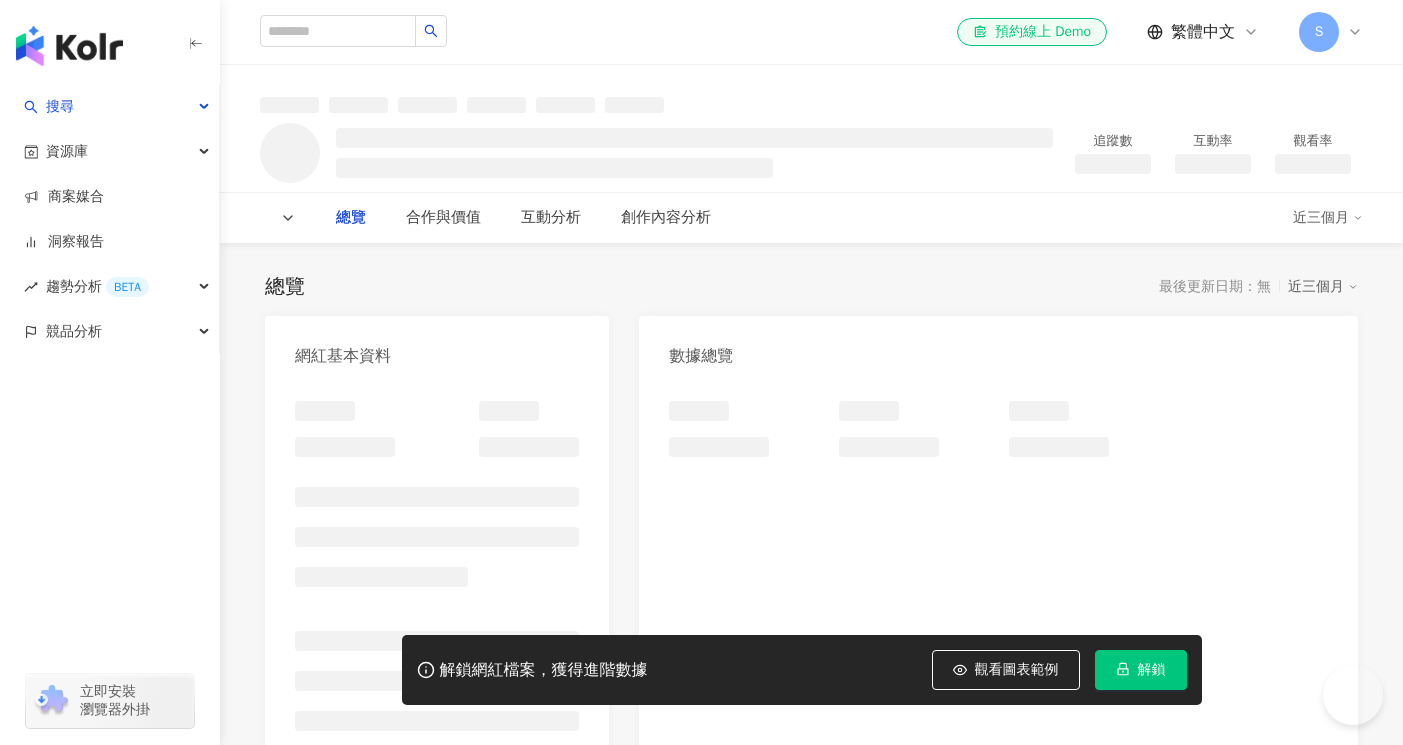 scroll, scrollTop: 0, scrollLeft: 0, axis: both 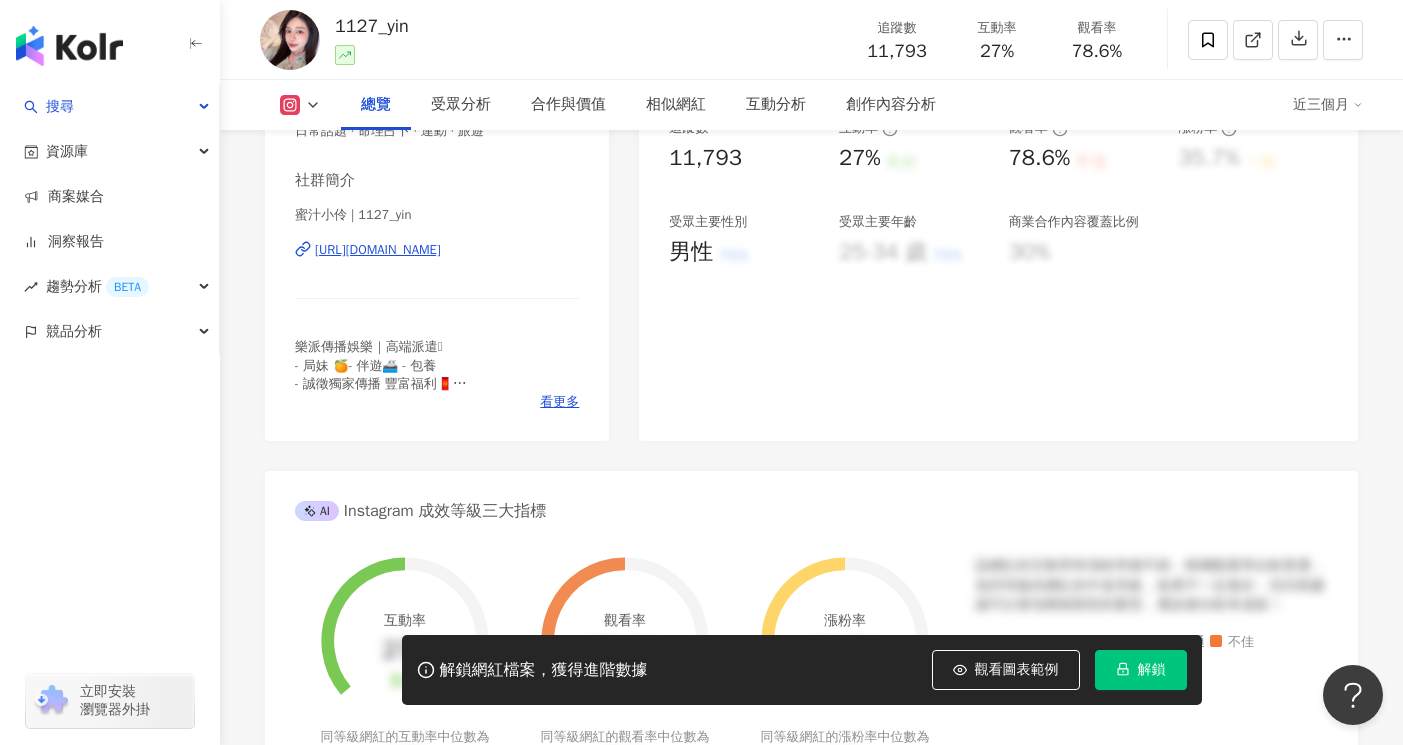 click on "https://www.instagram.com/1127_yin/" at bounding box center [378, 250] 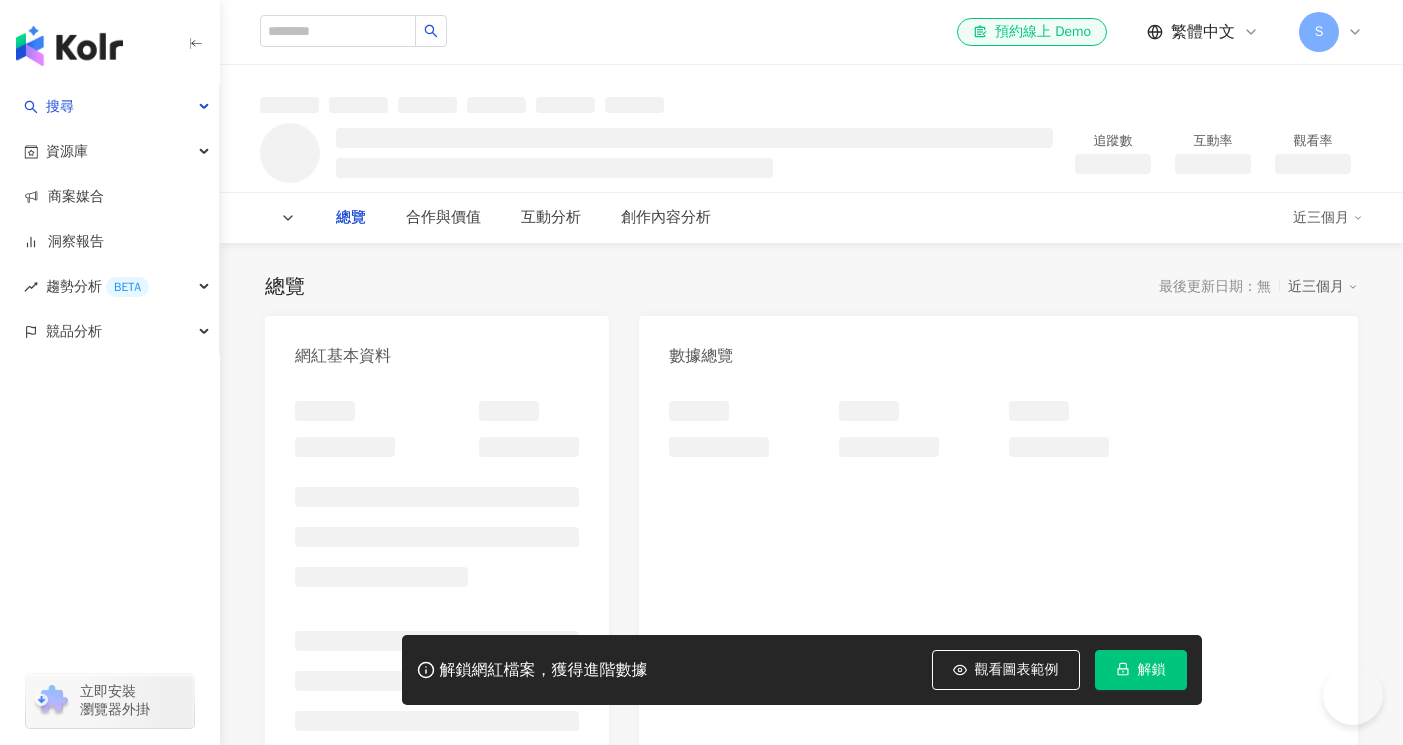 scroll, scrollTop: 0, scrollLeft: 0, axis: both 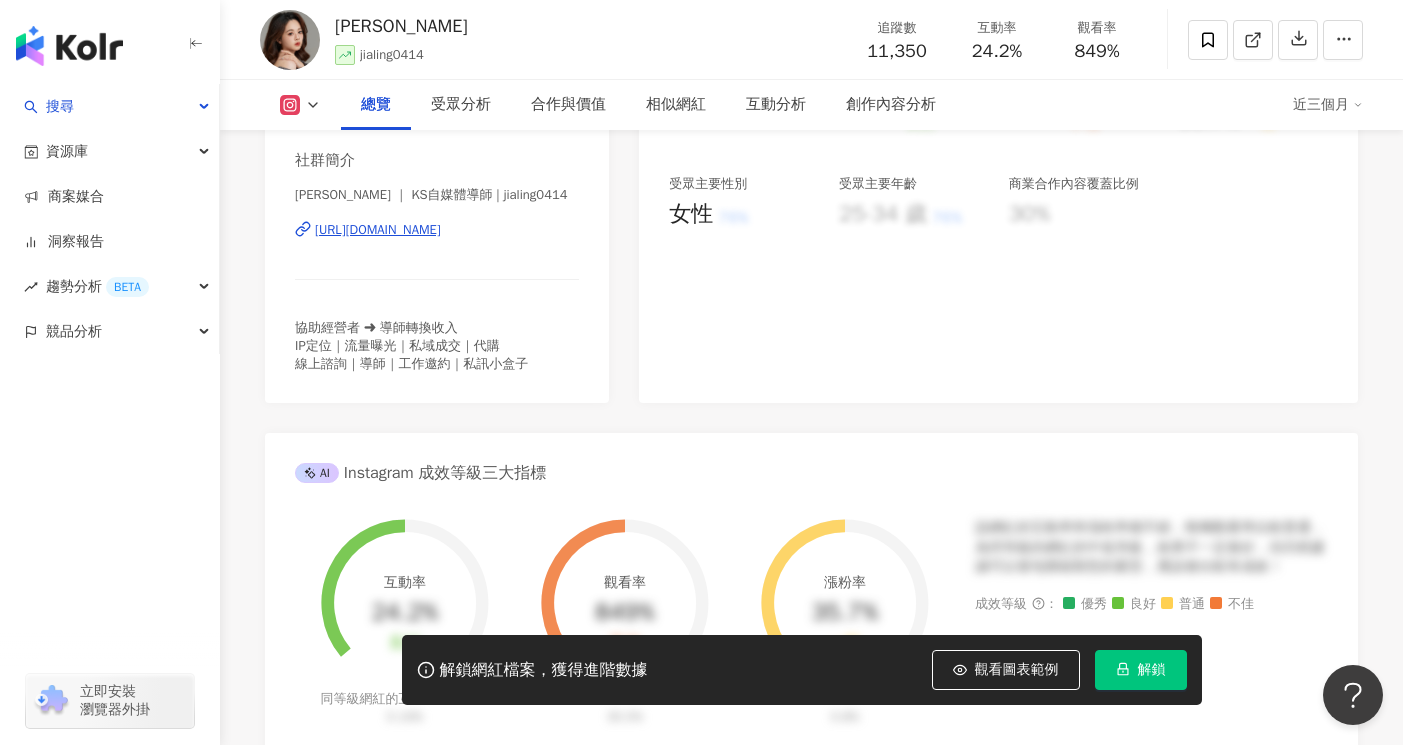 click on "https://www.instagram.com/jialing0414/" at bounding box center (378, 230) 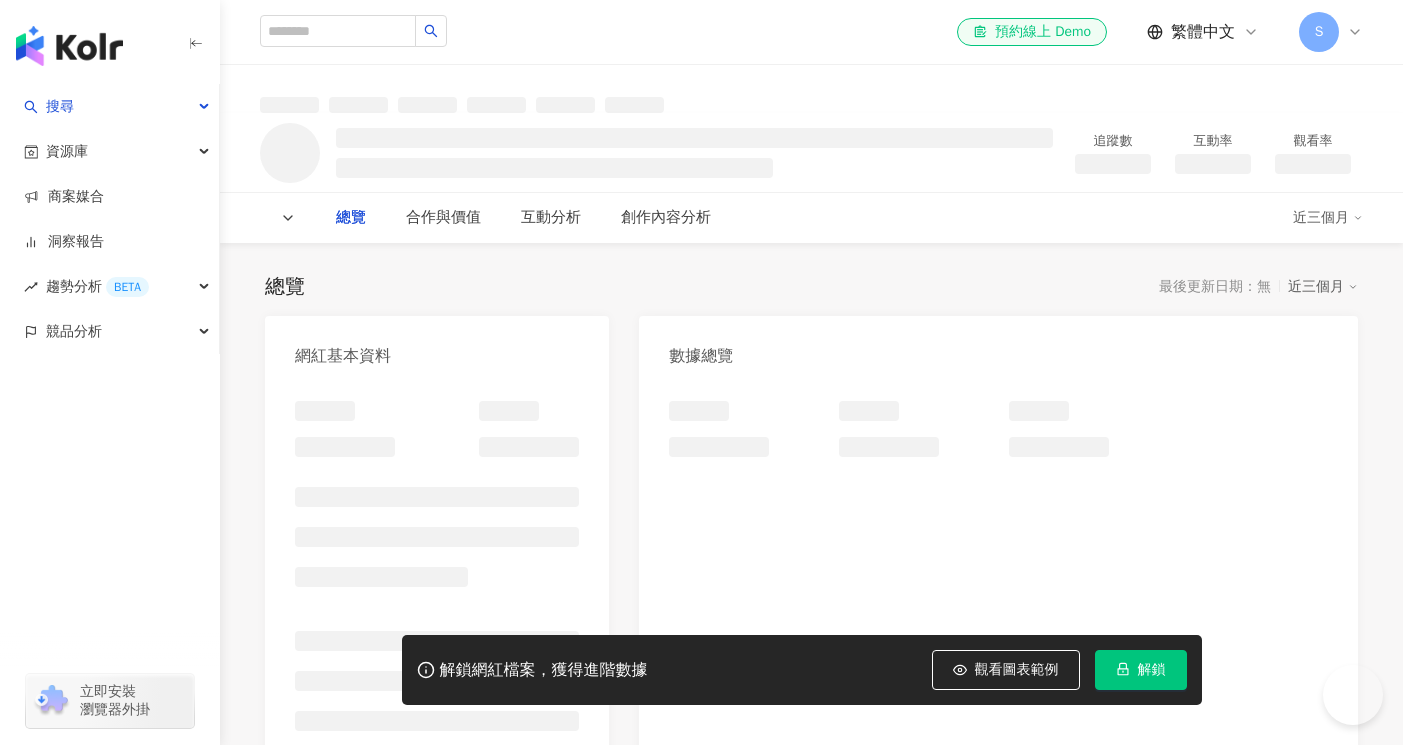 scroll, scrollTop: 0, scrollLeft: 0, axis: both 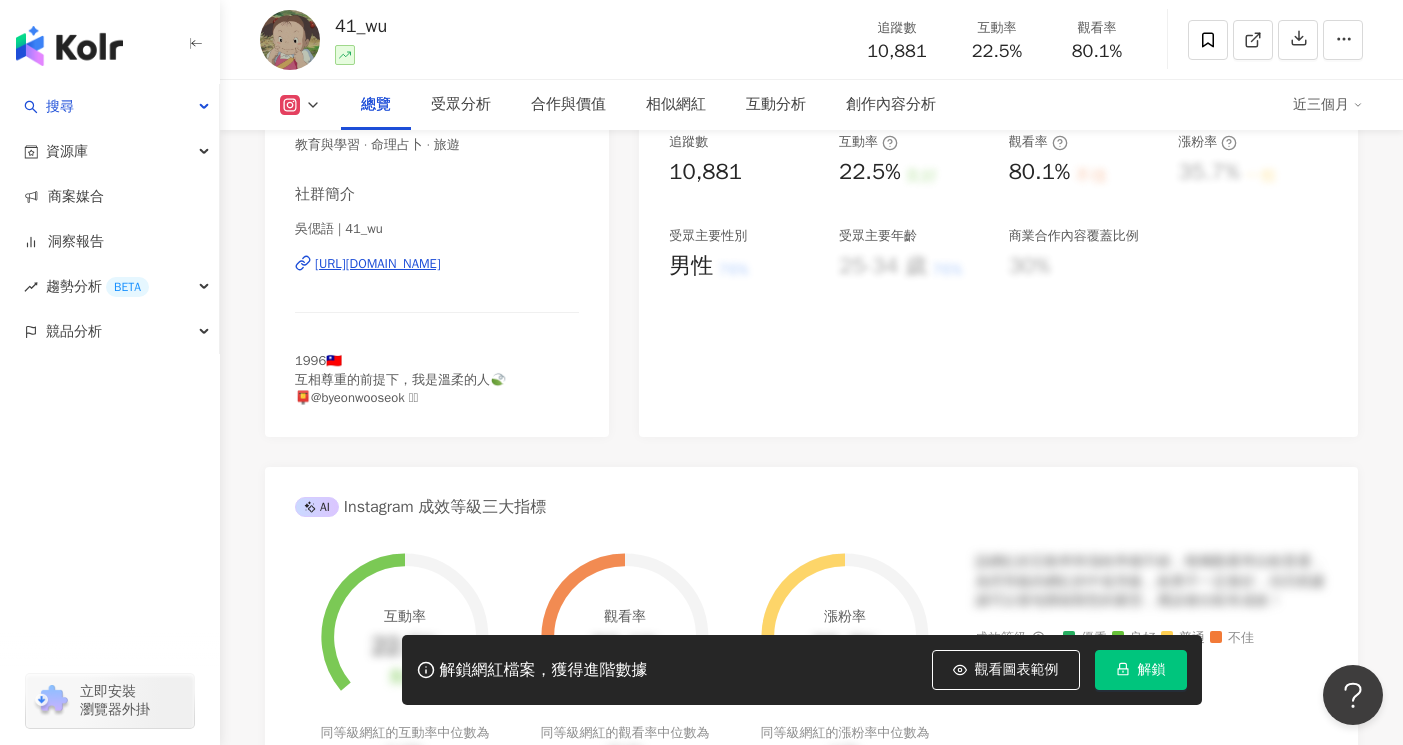 click on "[URL][DOMAIN_NAME]" at bounding box center [378, 264] 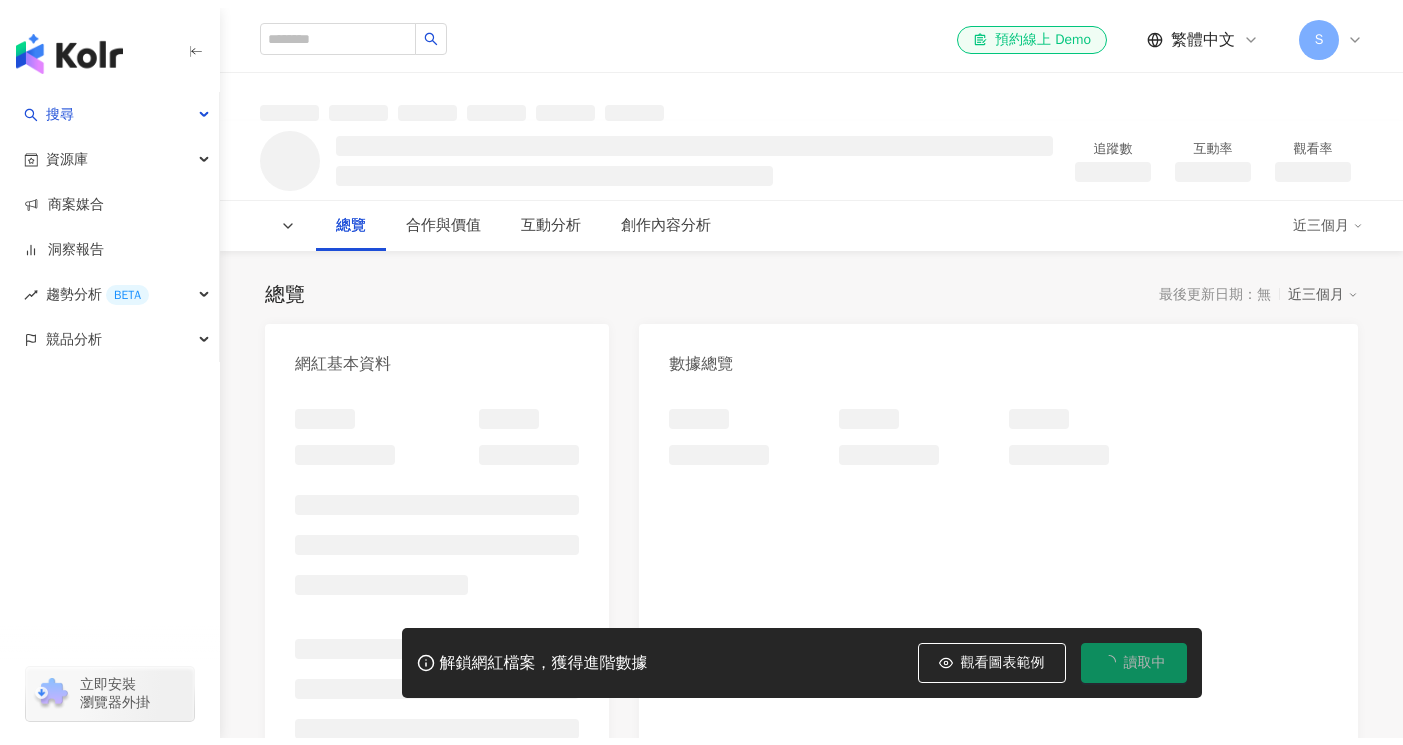 scroll, scrollTop: 0, scrollLeft: 0, axis: both 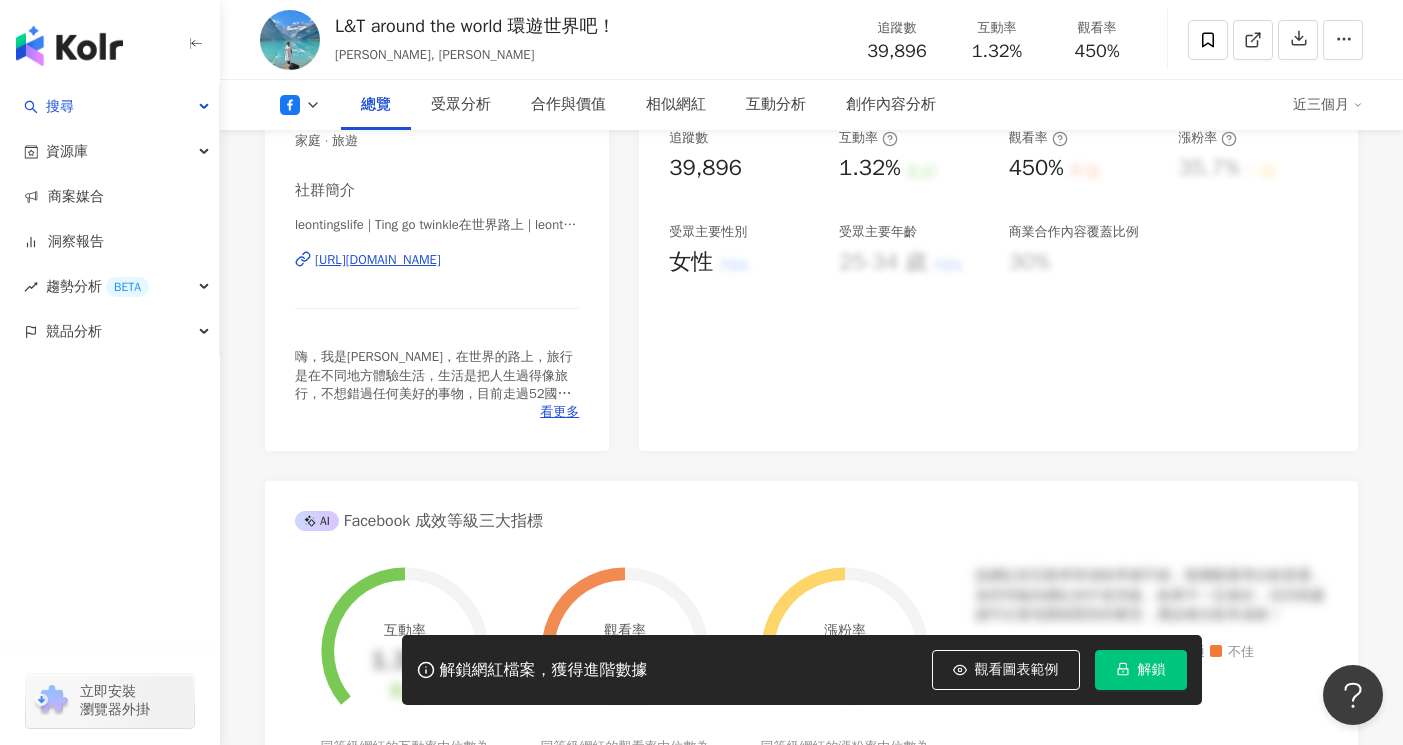 click on "https://www.facebook.com/252674152171538" at bounding box center (378, 260) 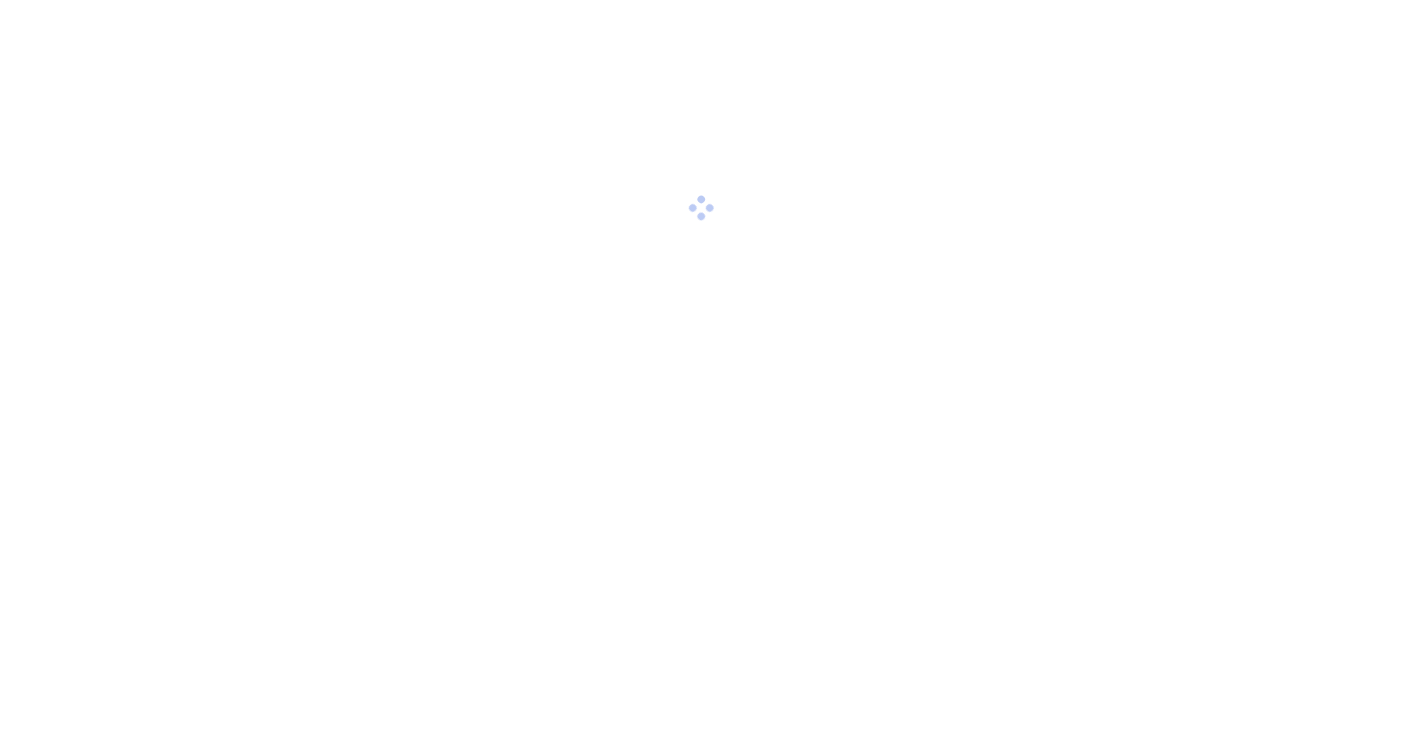 scroll, scrollTop: 0, scrollLeft: 0, axis: both 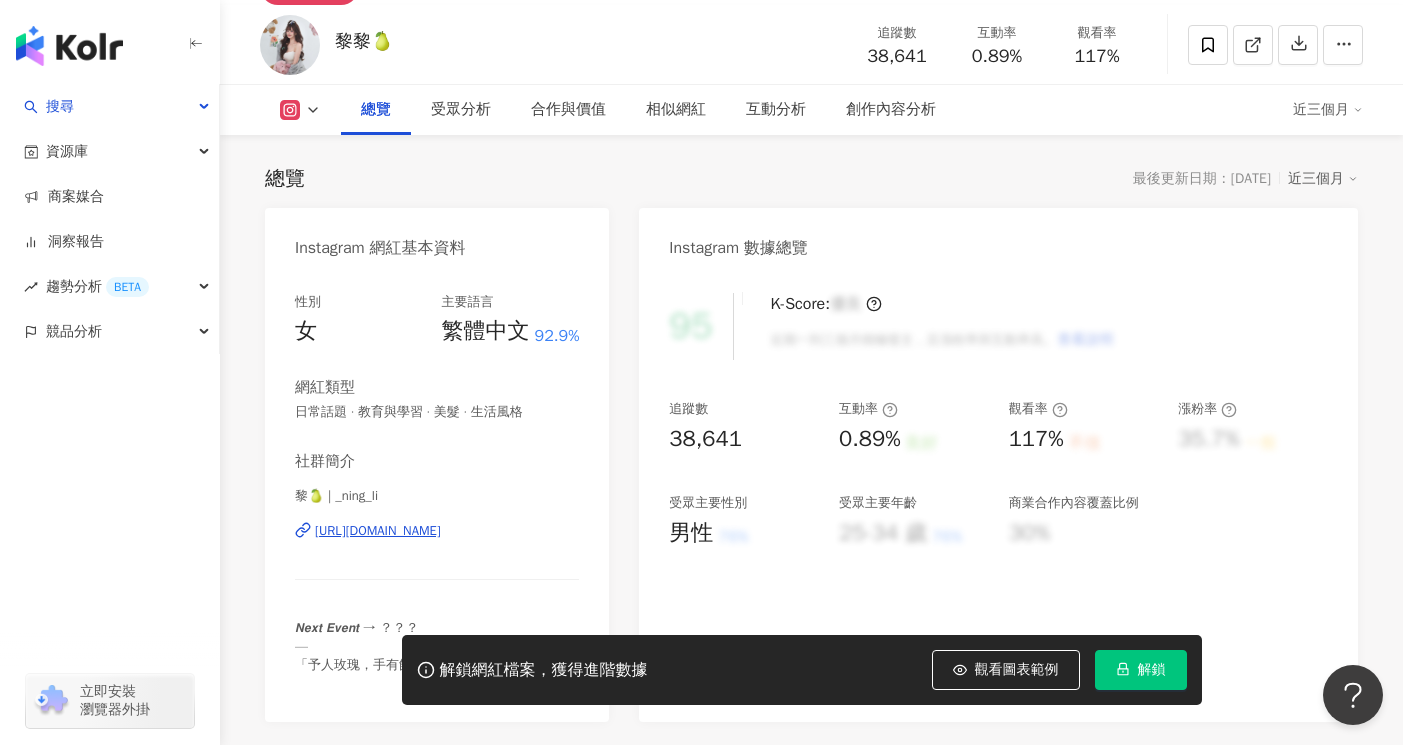 click on "[URL][DOMAIN_NAME]" at bounding box center (378, 531) 